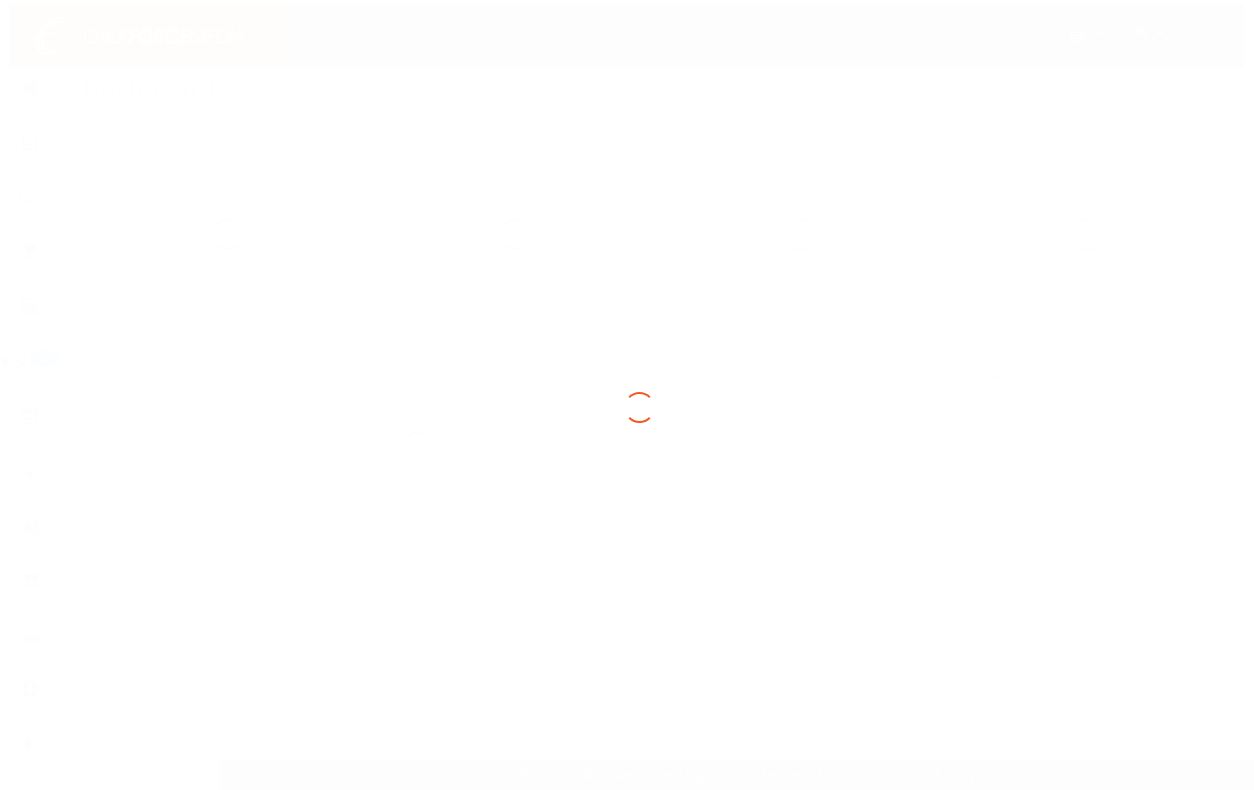 scroll, scrollTop: 0, scrollLeft: 0, axis: both 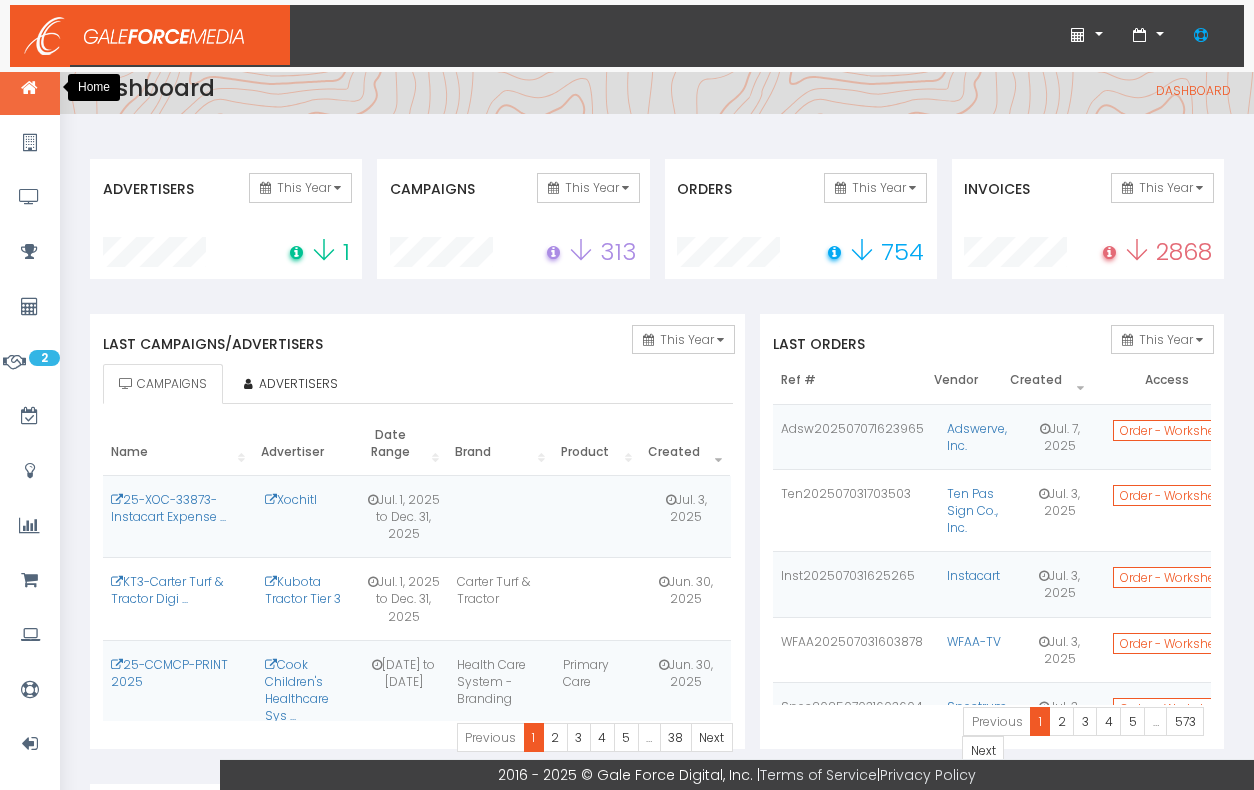 click at bounding box center [29, 88] 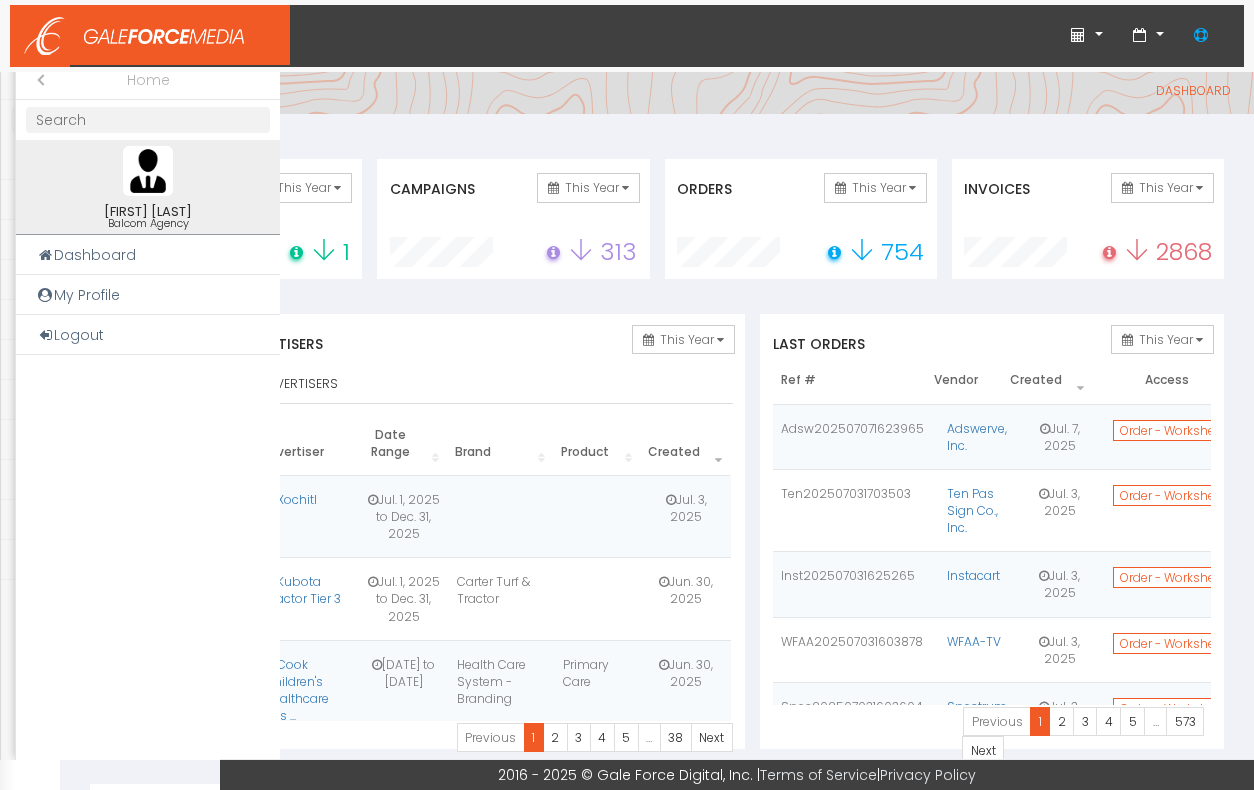click on "Close submenu ( Home)" at bounding box center [36, 80] 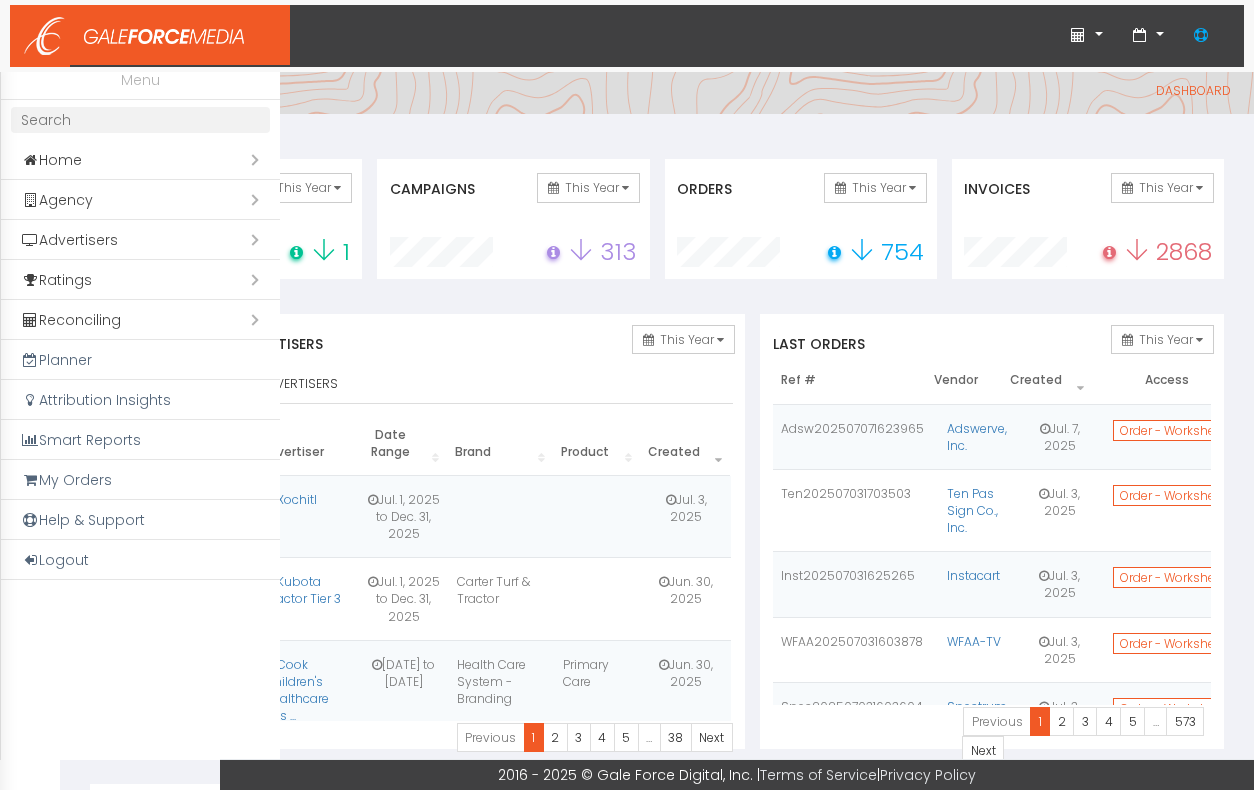 click on "Open submenu ( Agency)" at bounding box center (140, 200) 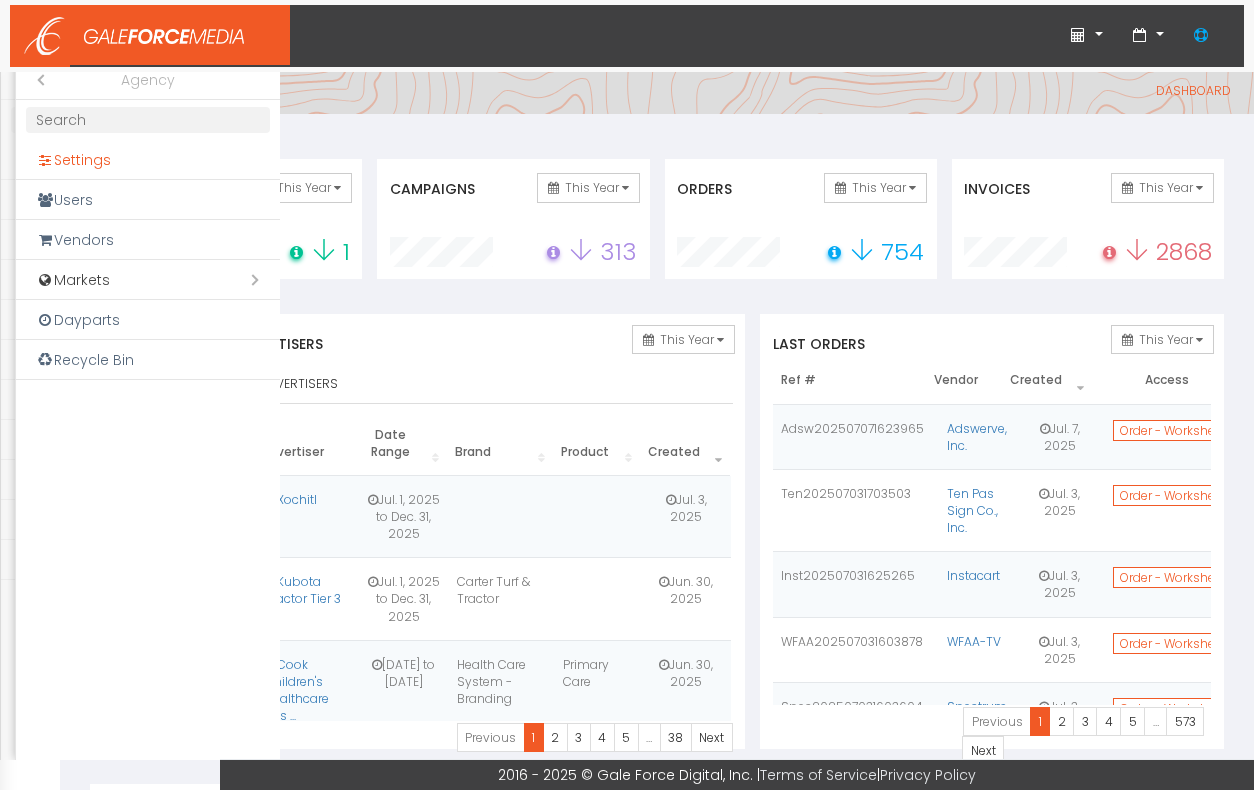 click on "Settings" at bounding box center (148, 160) 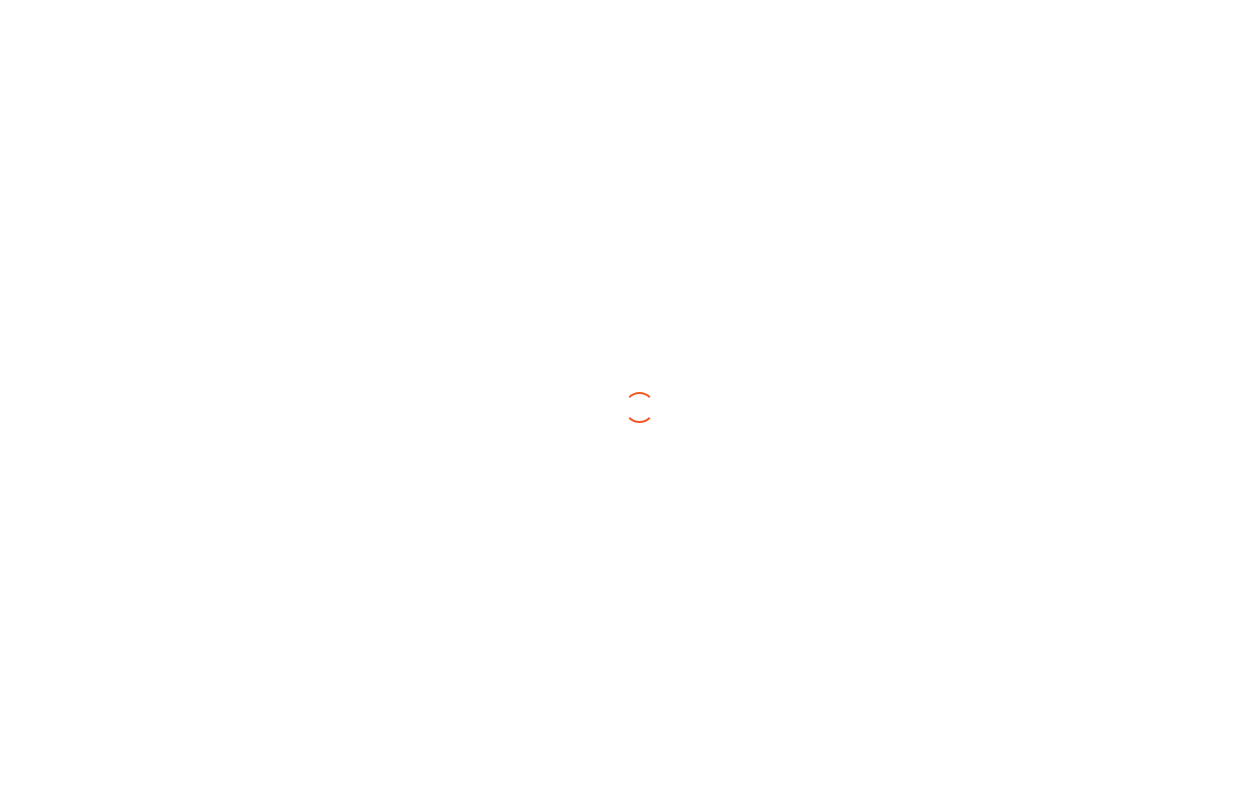 scroll, scrollTop: 0, scrollLeft: 0, axis: both 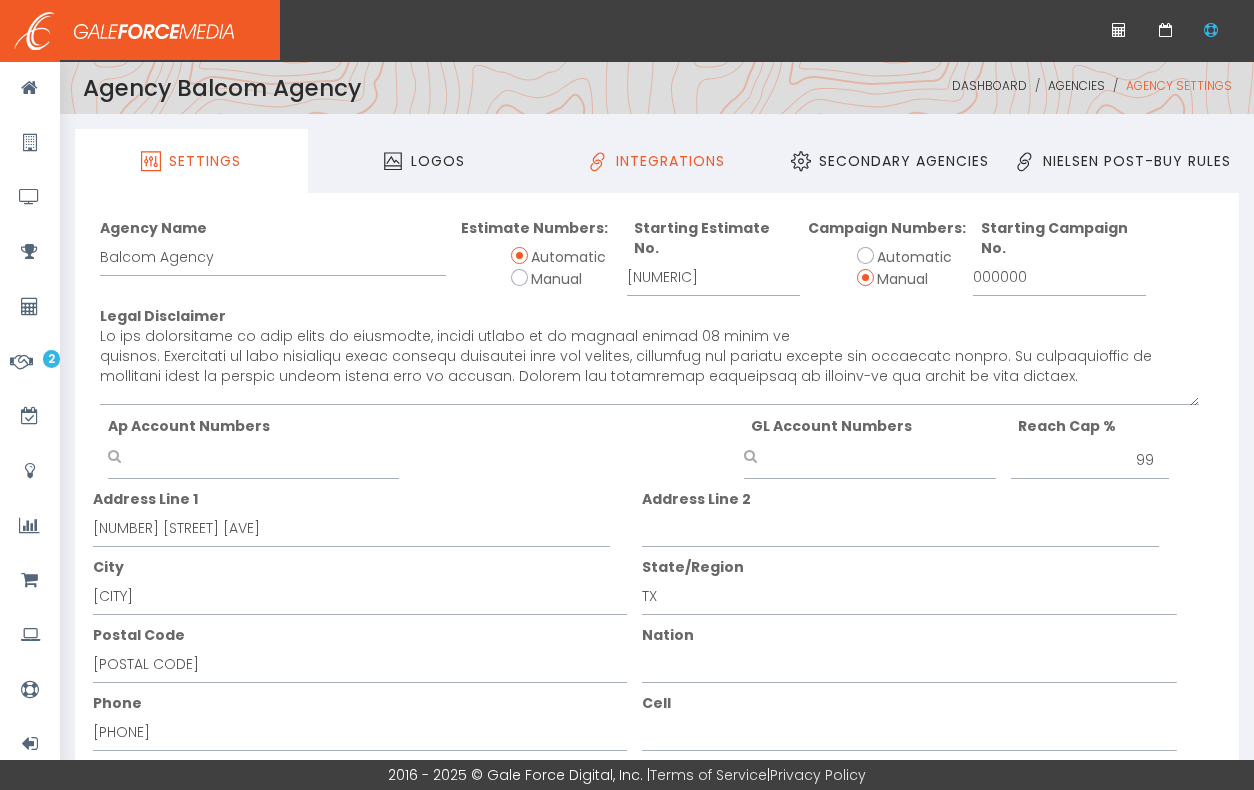 click on "Integrations" at bounding box center (657, 161) 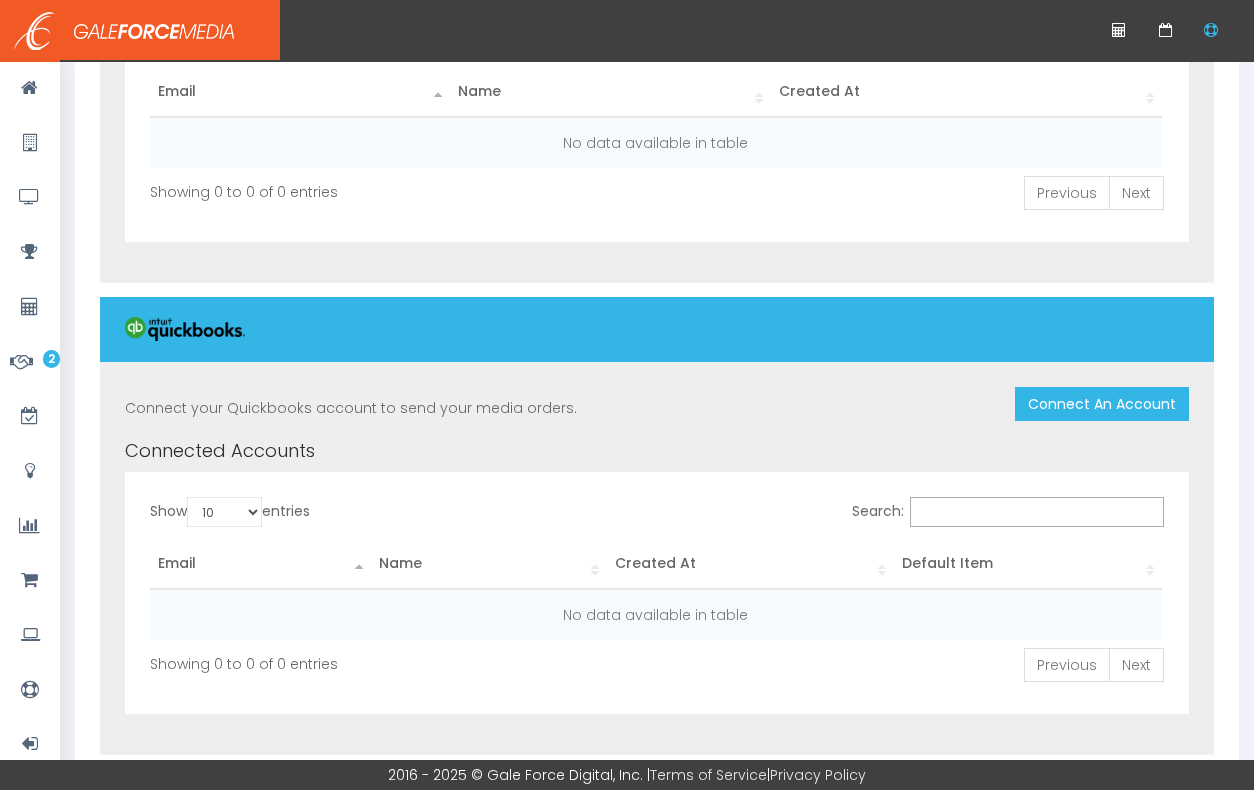 scroll, scrollTop: 0, scrollLeft: 0, axis: both 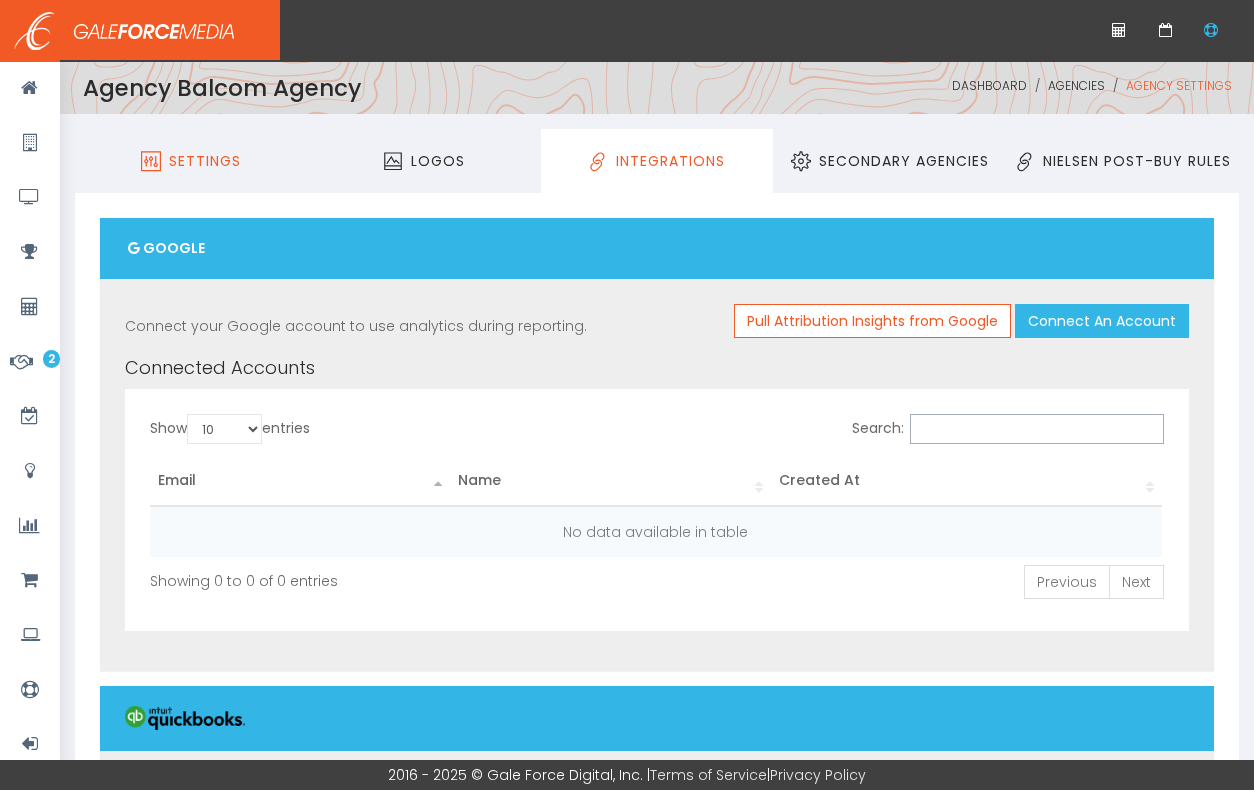 click on "Settings" at bounding box center (191, 161) 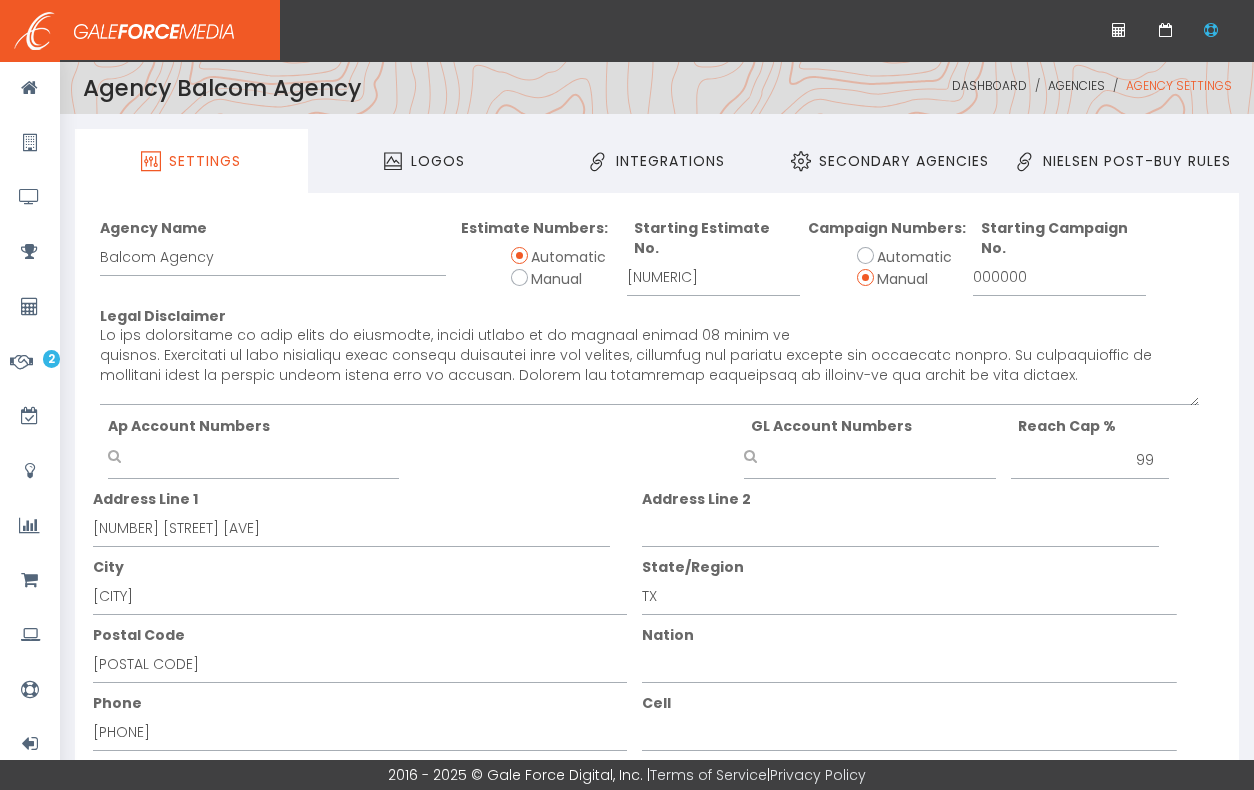 scroll, scrollTop: 0, scrollLeft: 0, axis: both 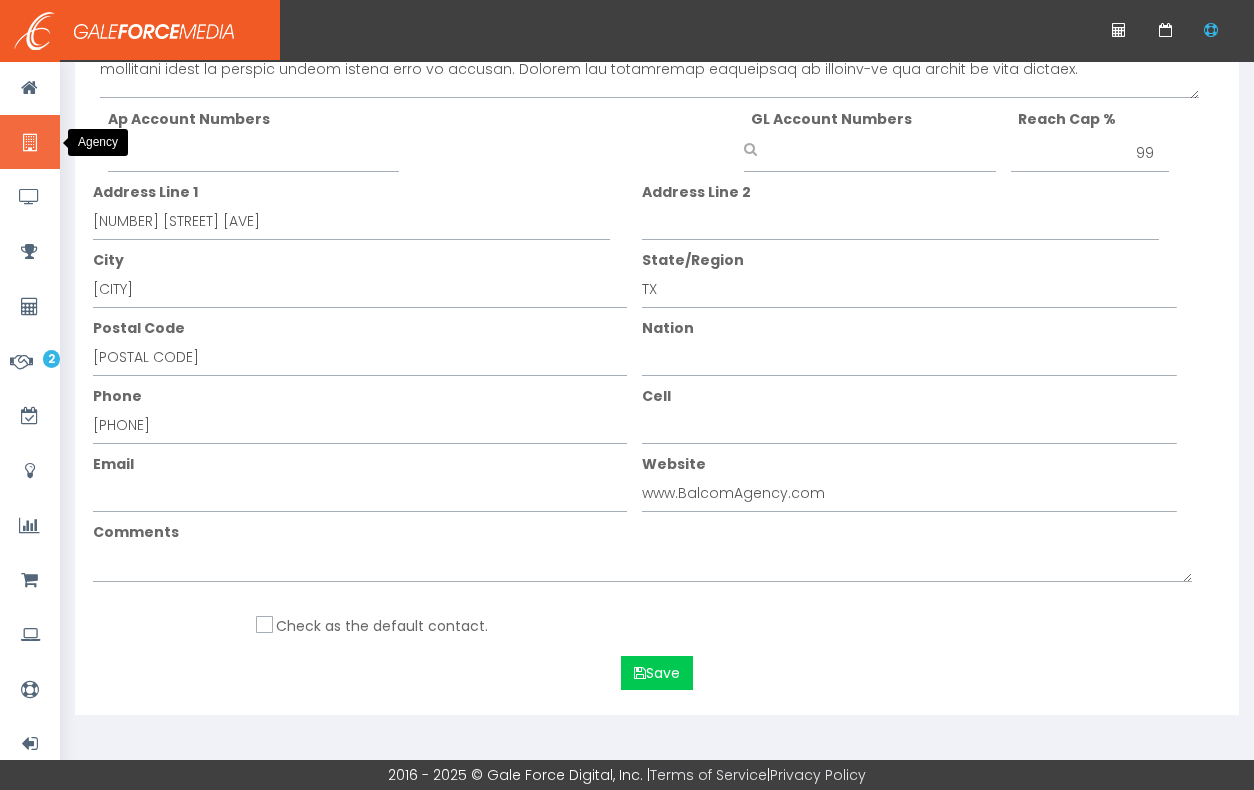 click at bounding box center (29, 143) 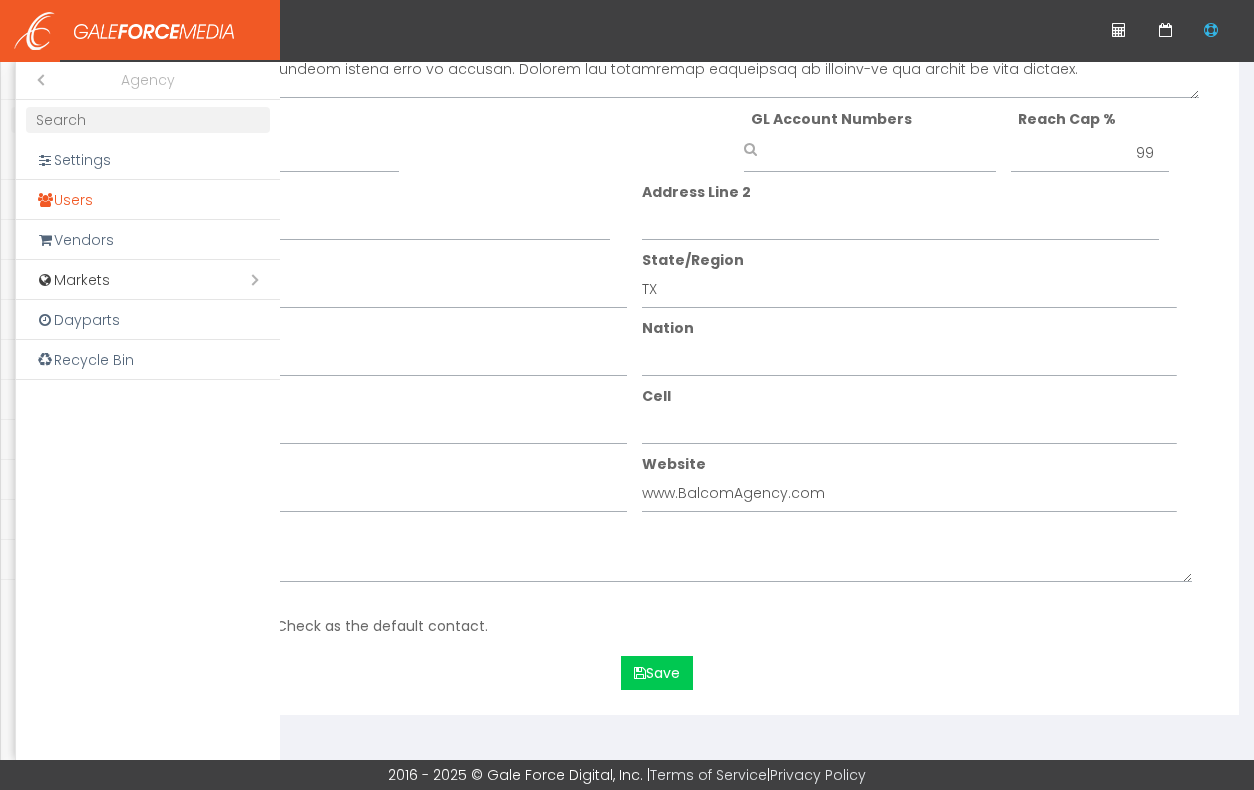 click on "Users" at bounding box center [148, 200] 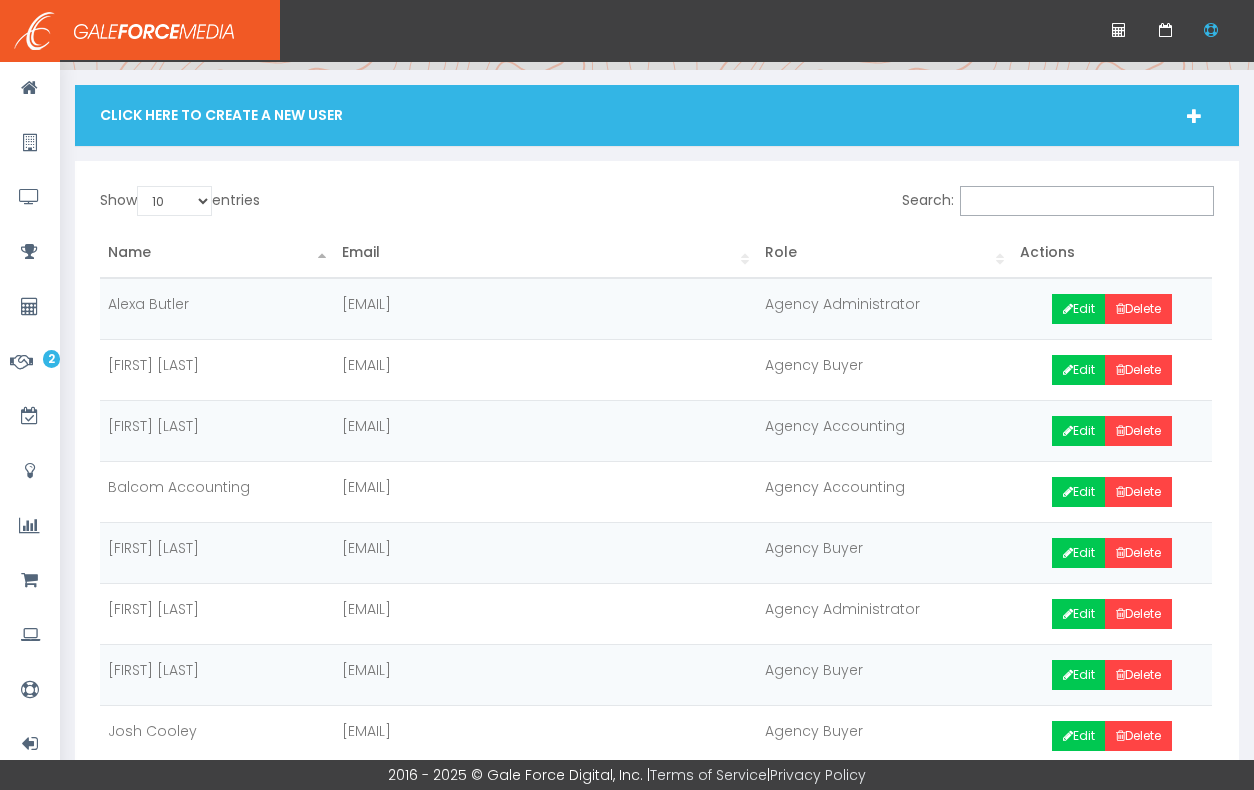 scroll, scrollTop: 0, scrollLeft: 0, axis: both 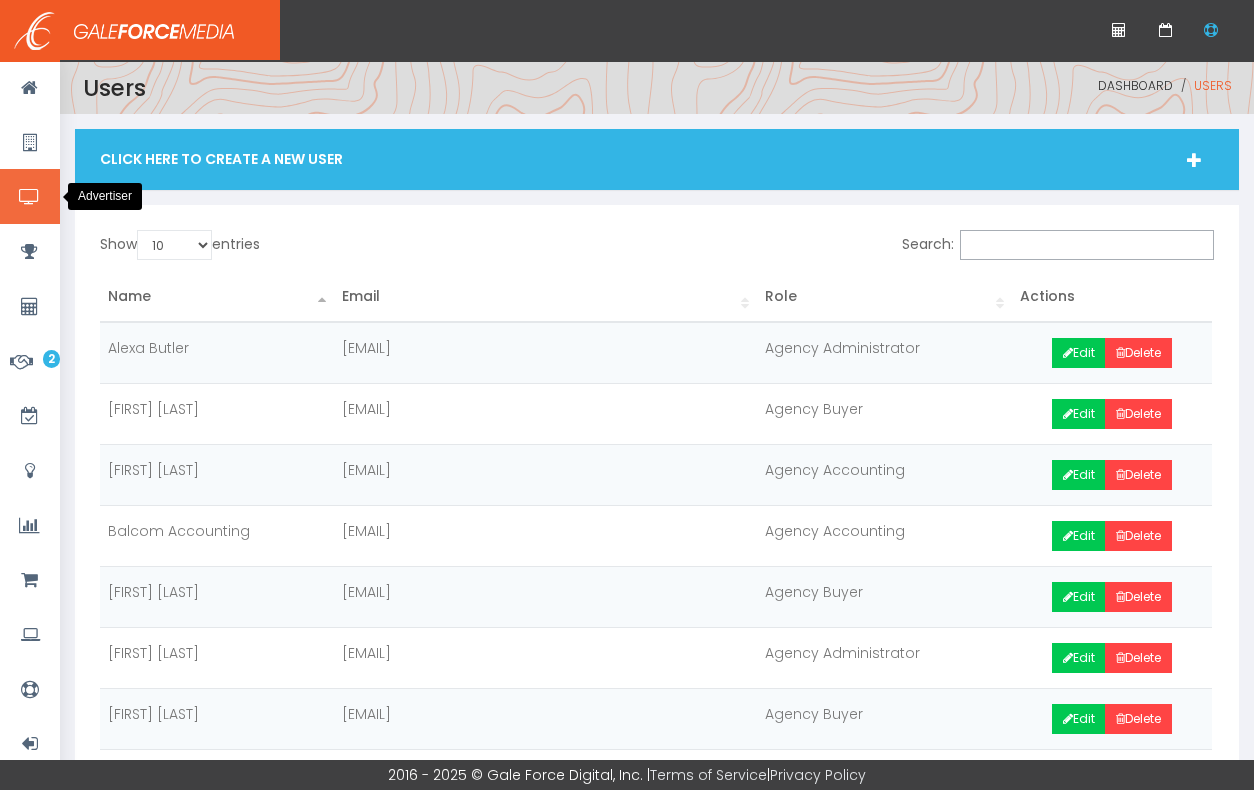 click at bounding box center (30, 196) 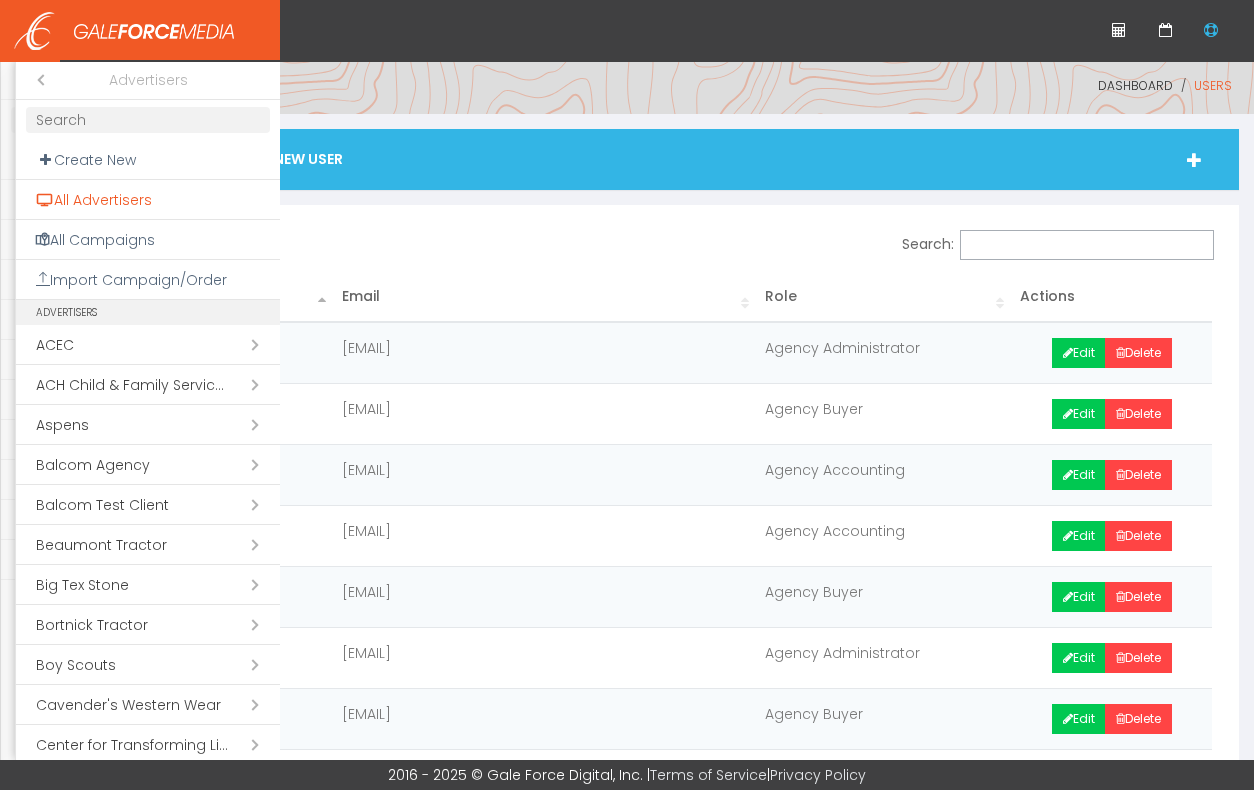 click on "All Advertisers" at bounding box center (148, 200) 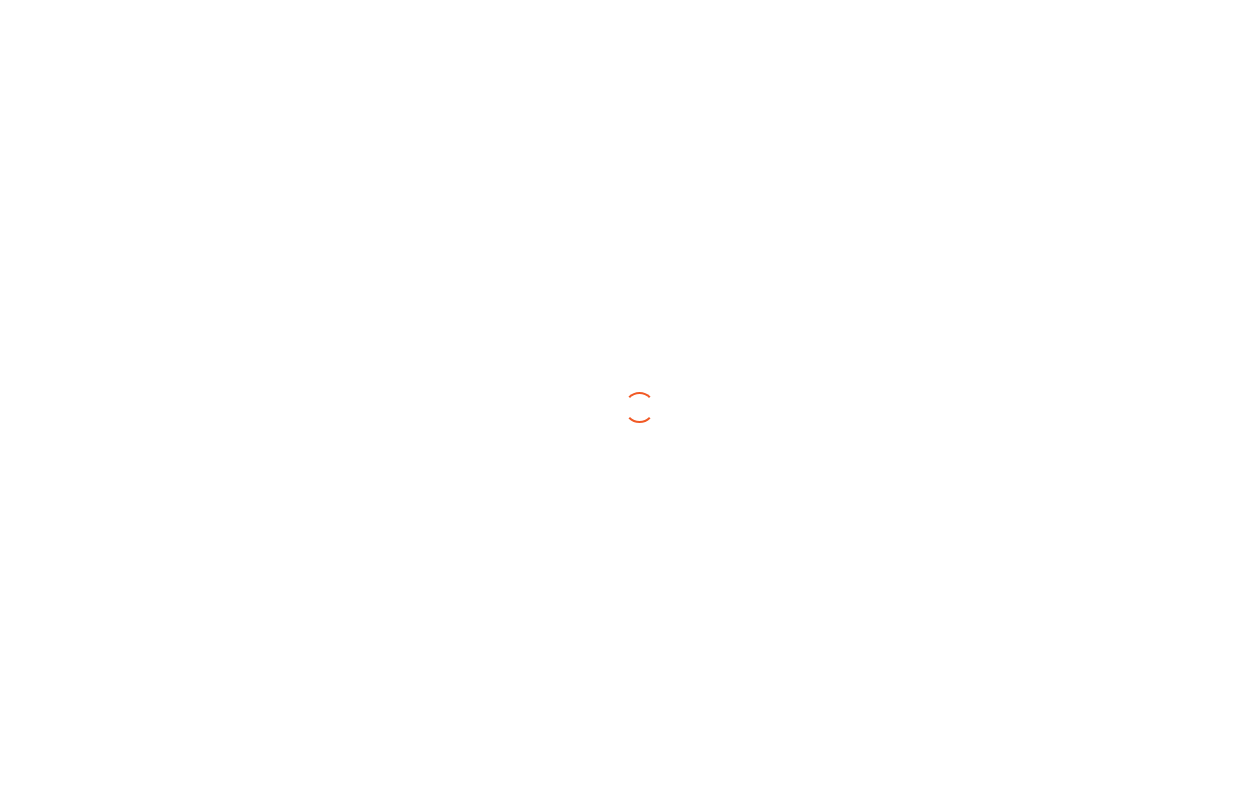 scroll, scrollTop: 0, scrollLeft: 0, axis: both 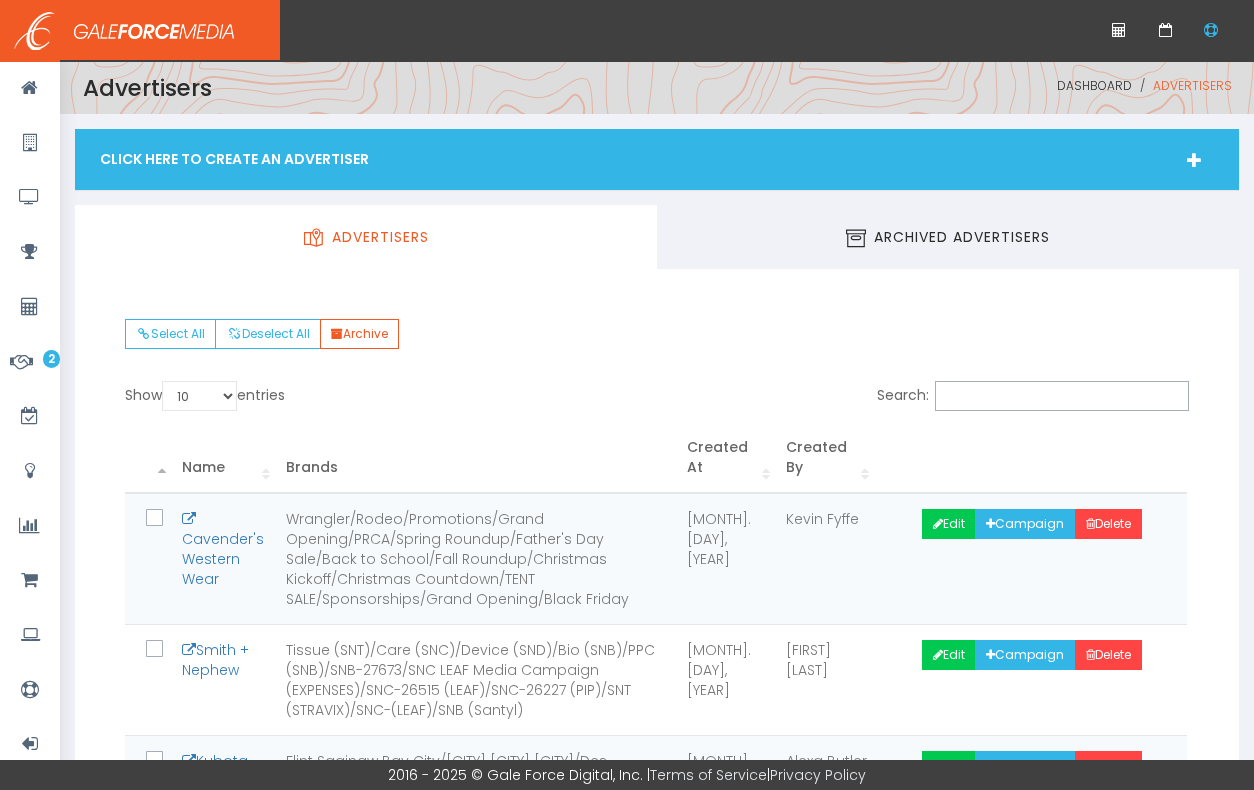 click at bounding box center (1211, 30) 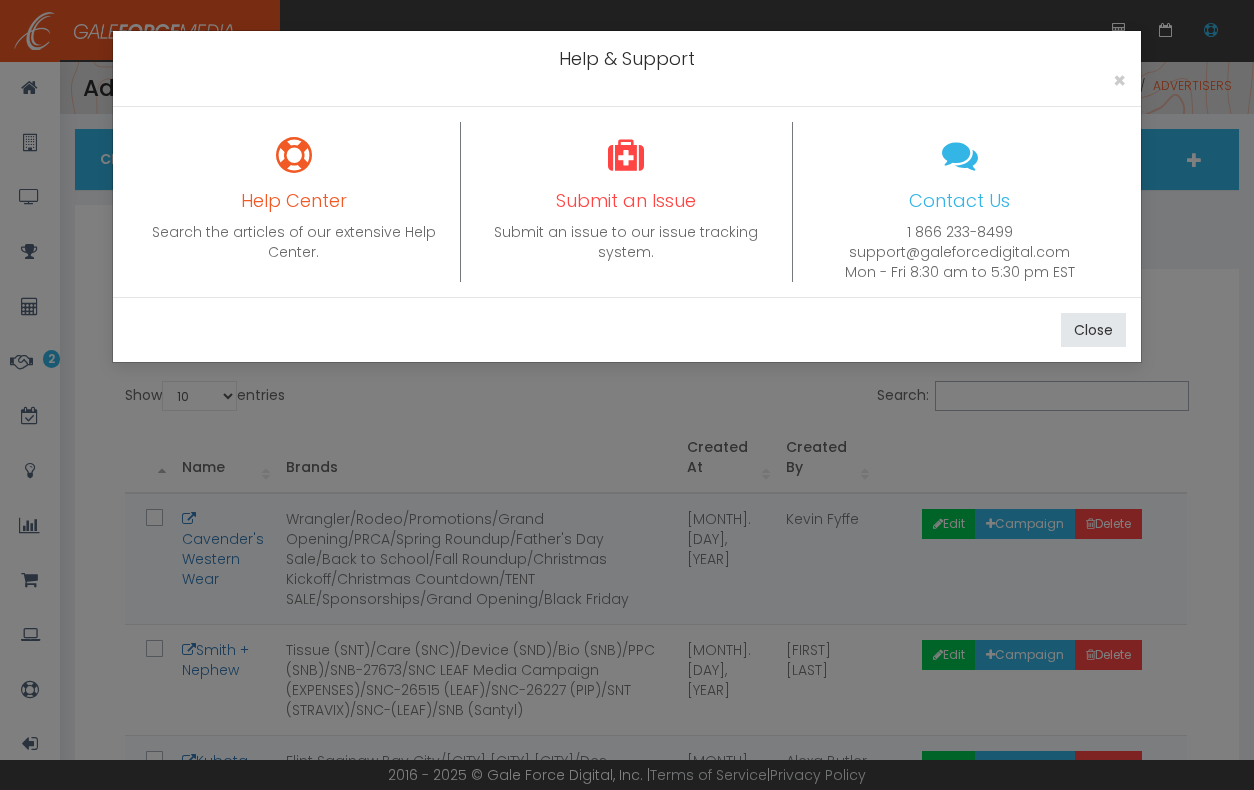 click on "Help Center
Search the articles of our extensive Help Center." at bounding box center [294, 202] 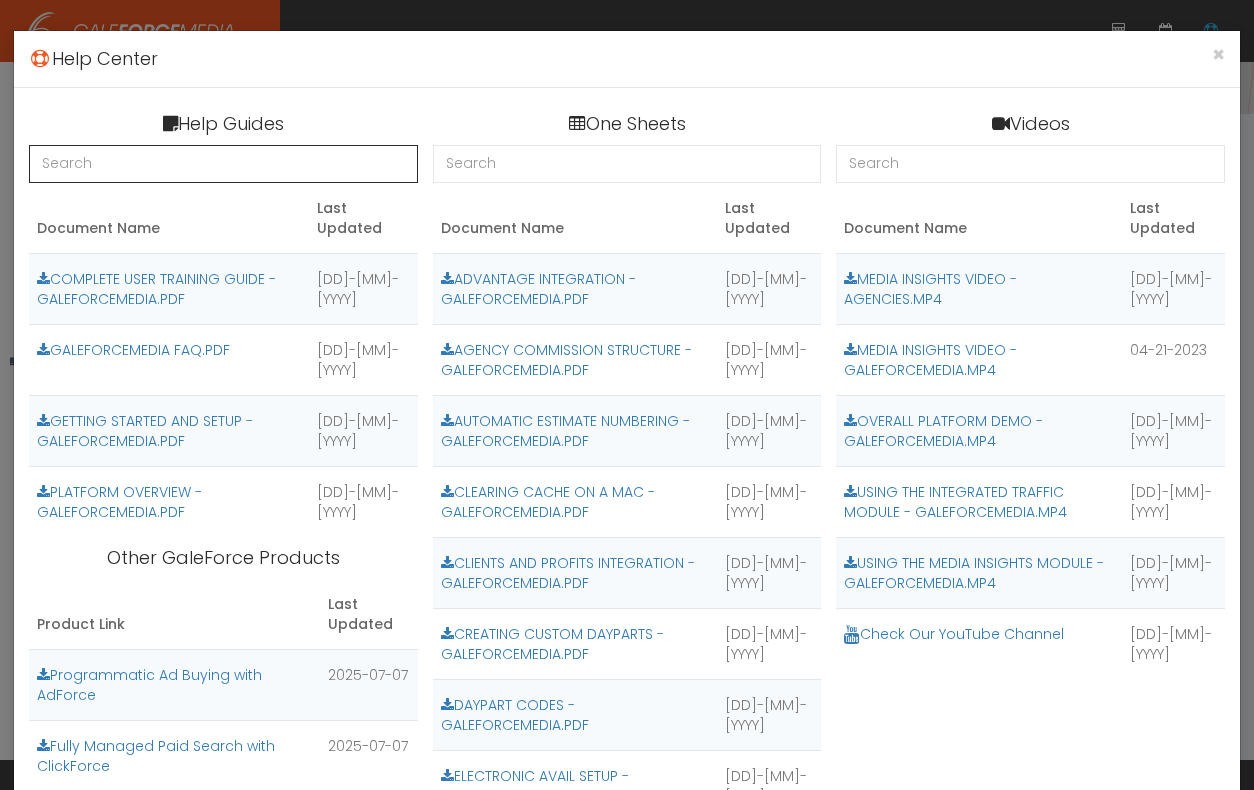 click at bounding box center [223, 164] 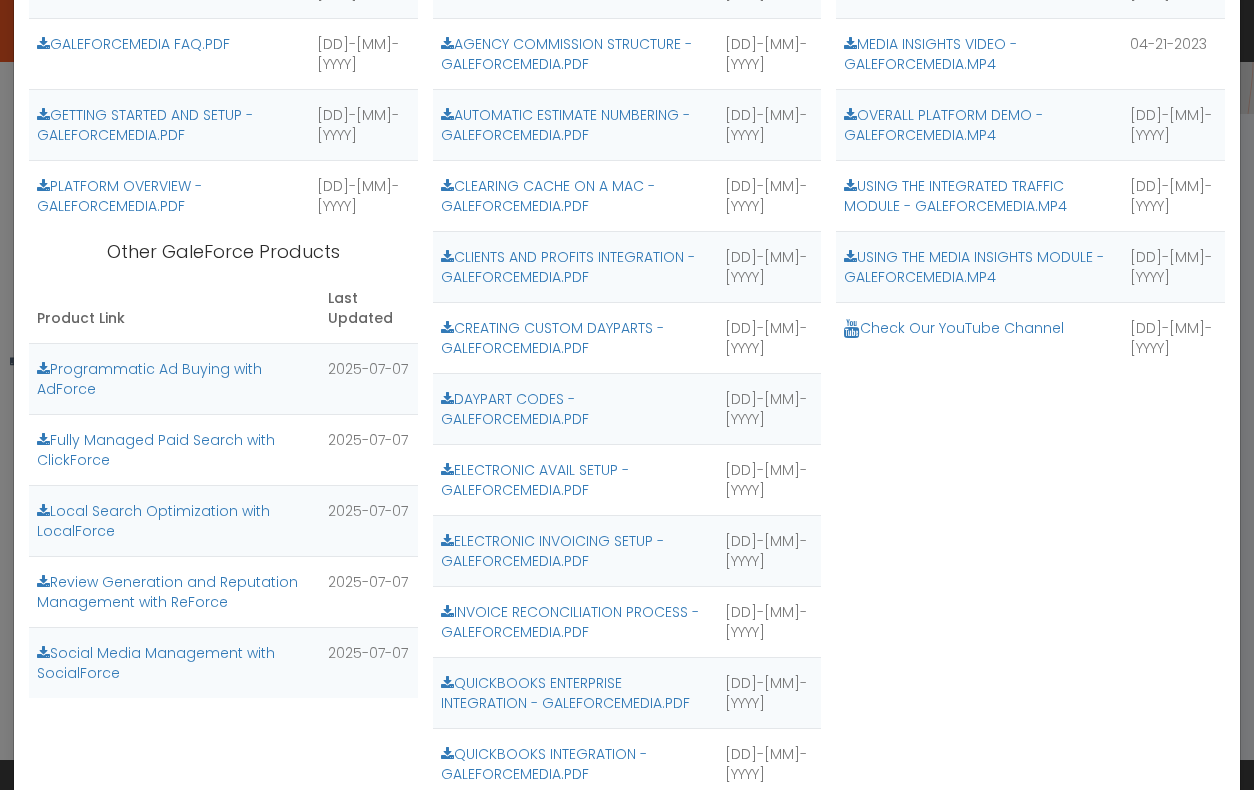 scroll, scrollTop: 0, scrollLeft: 0, axis: both 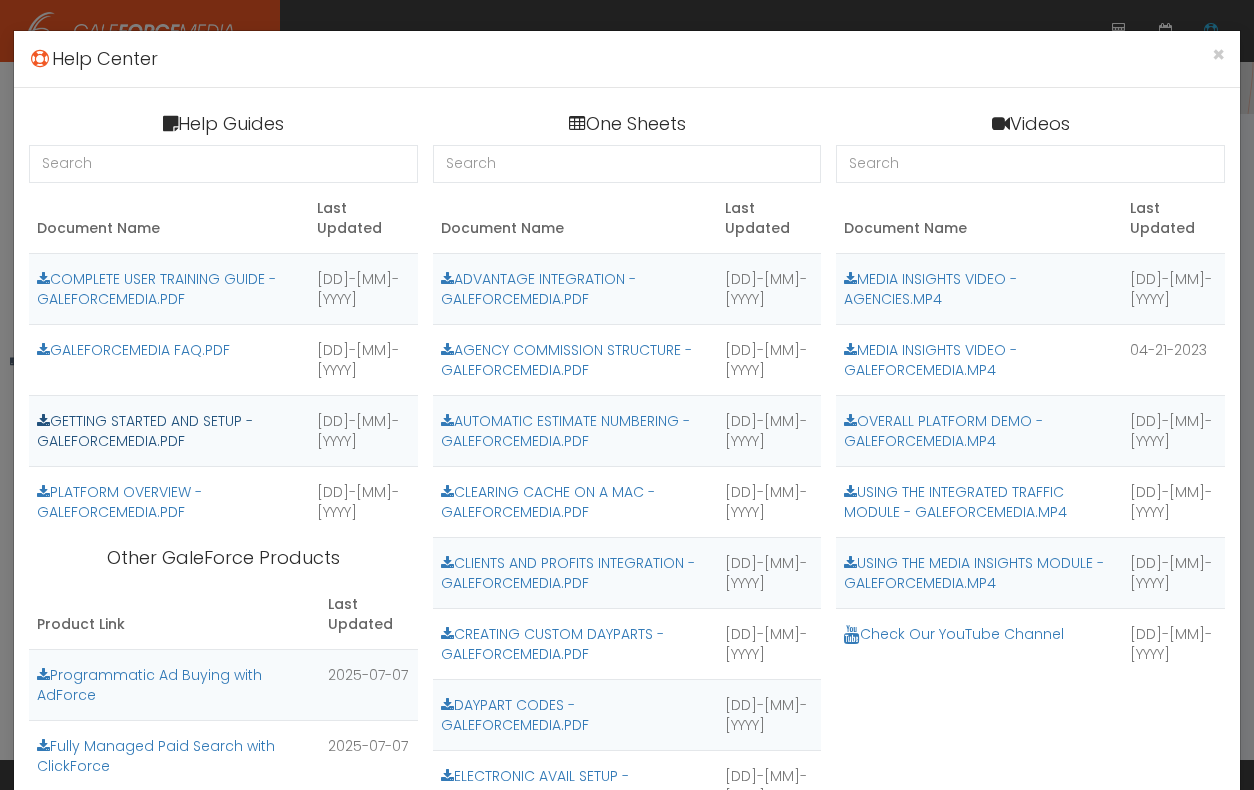 click on "GETTING STARTED AND SETUP - GALEFORCEMEDIA.PDF" at bounding box center [145, 431] 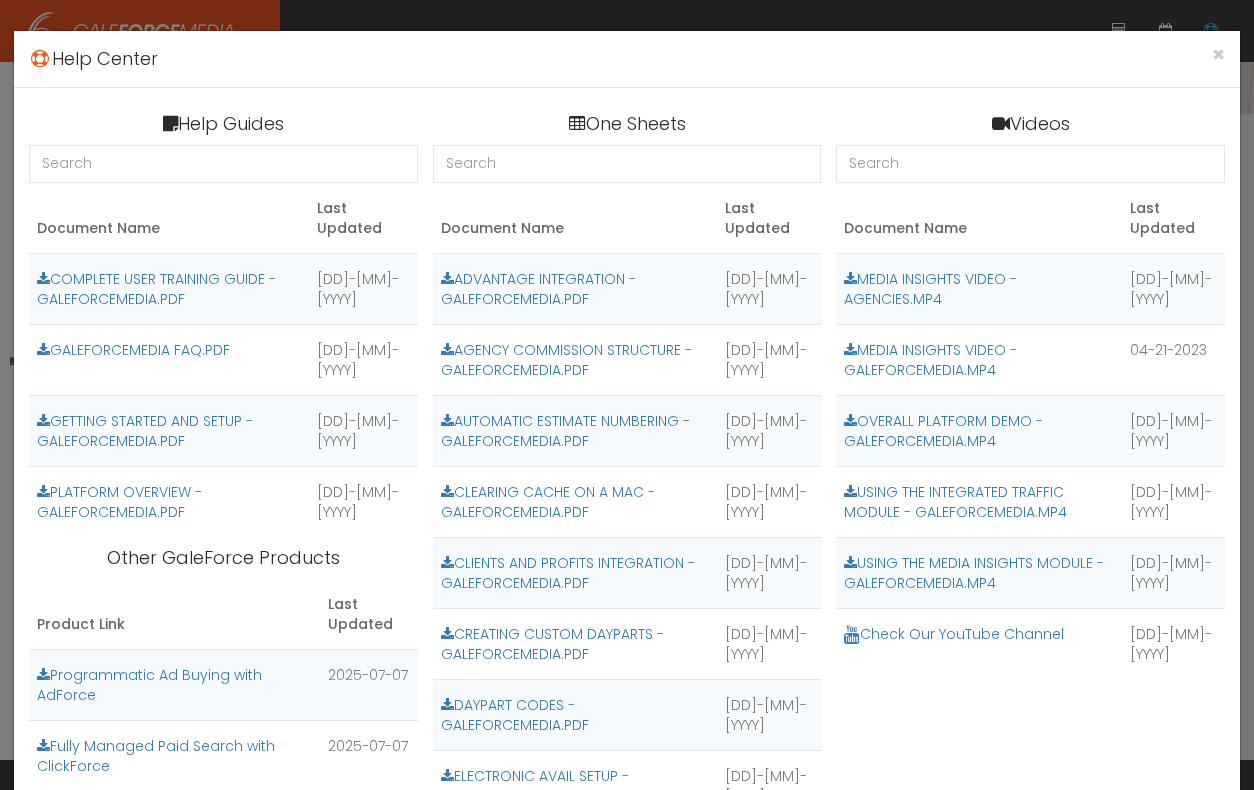 click on "Help Center
×
Help Guides
One Sheets
Videos
Document Name
Last Updated
COMPLETE USER TRAINING GUIDE - GALEFORCEMEDIA.PDF 08-04-2022  GALEFORCEMEDIA FAQ.PDF 08-04-2022  GETTING STARTED AND SETUP - GALEFORCEMEDIA.PDF 08-04-2022  PLATFORM OVERVIEW - GALEFORCEMEDIA.PDF 08-04-2022
Other GaleForce Products Product Link" at bounding box center (627, 395) 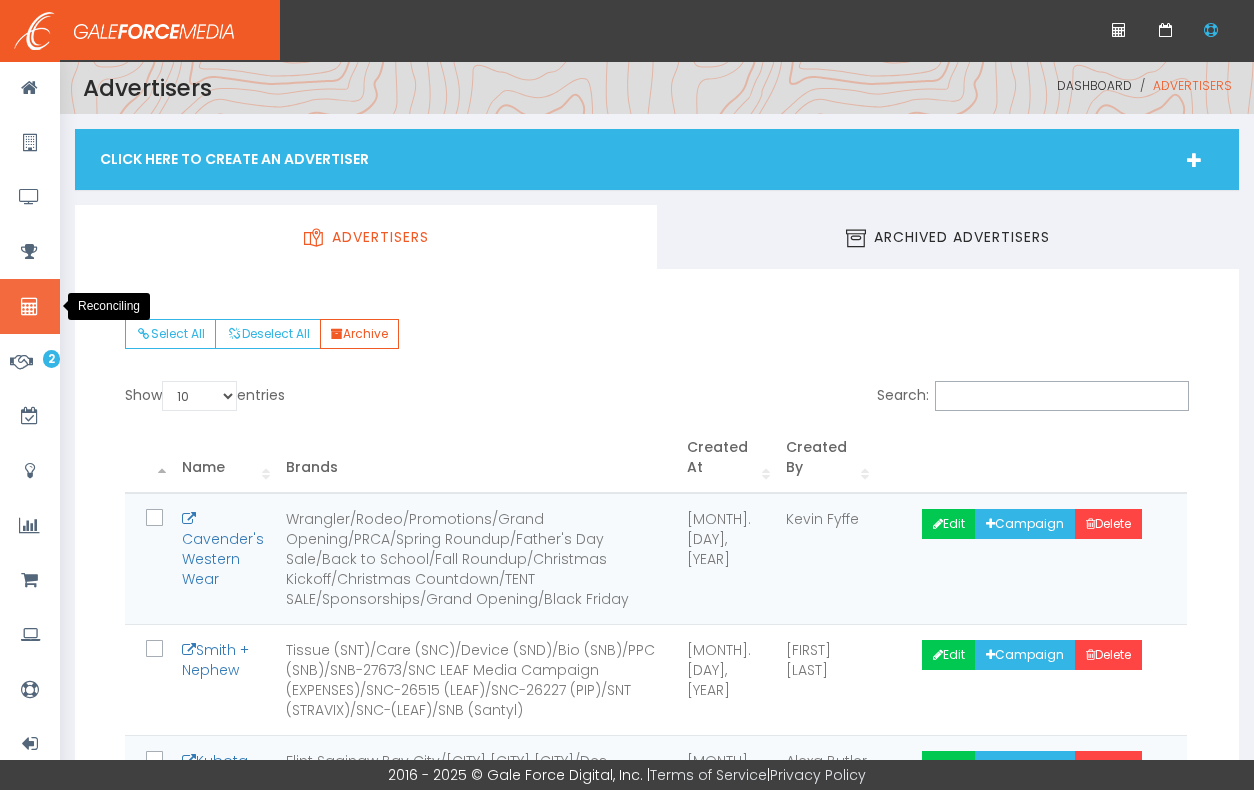 click at bounding box center (29, 307) 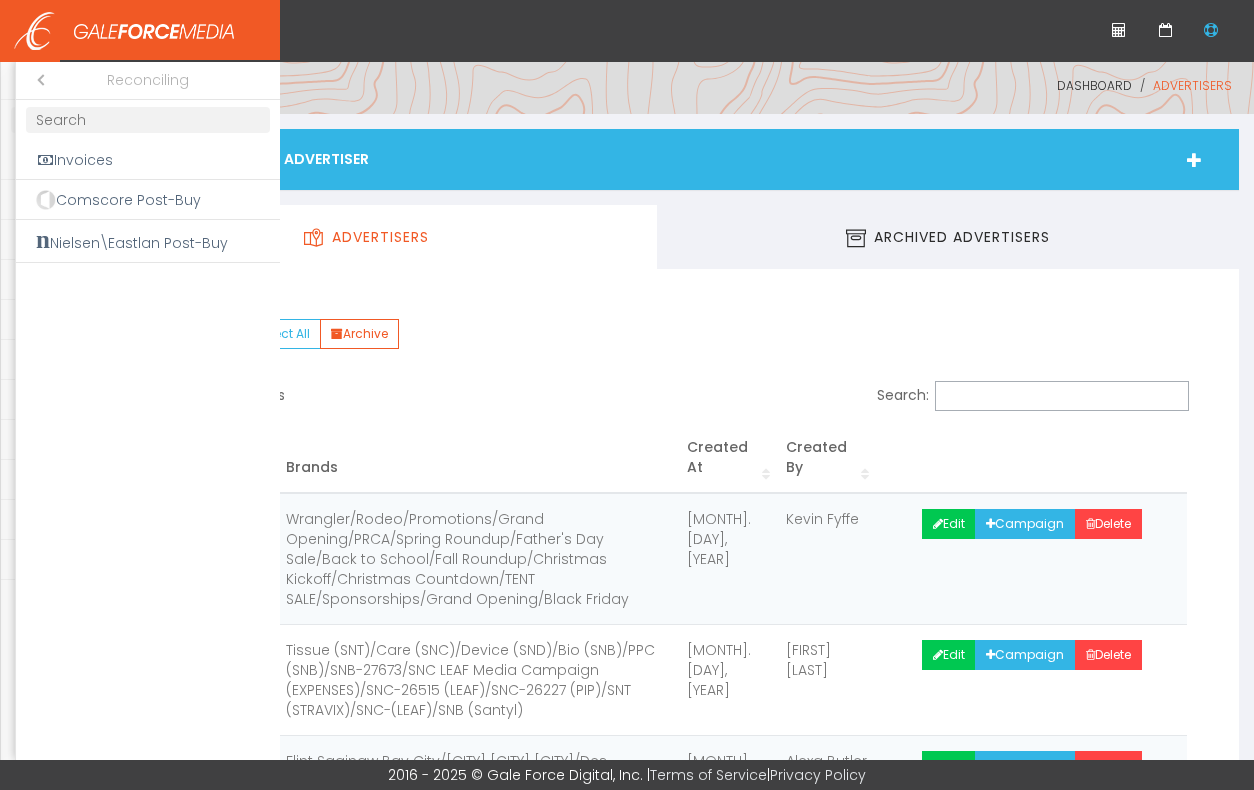 click at bounding box center (627, 395) 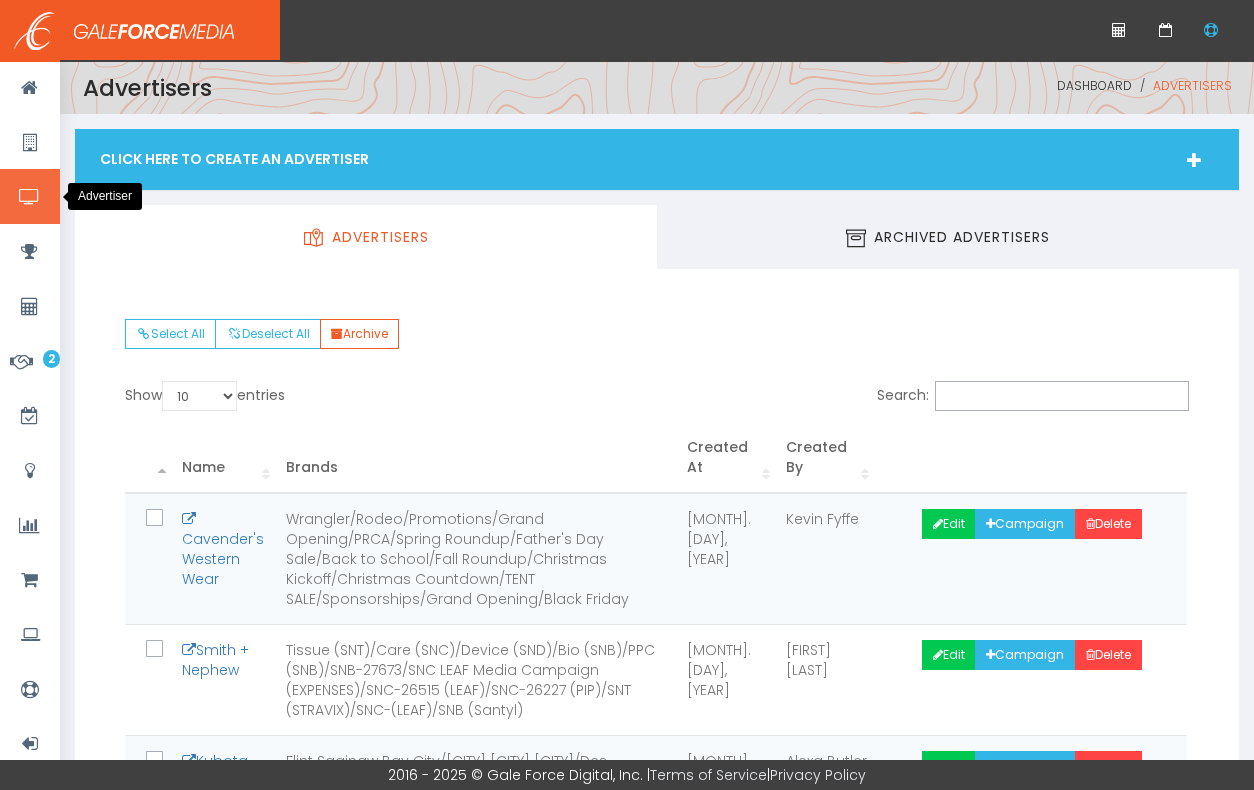 click at bounding box center [29, 197] 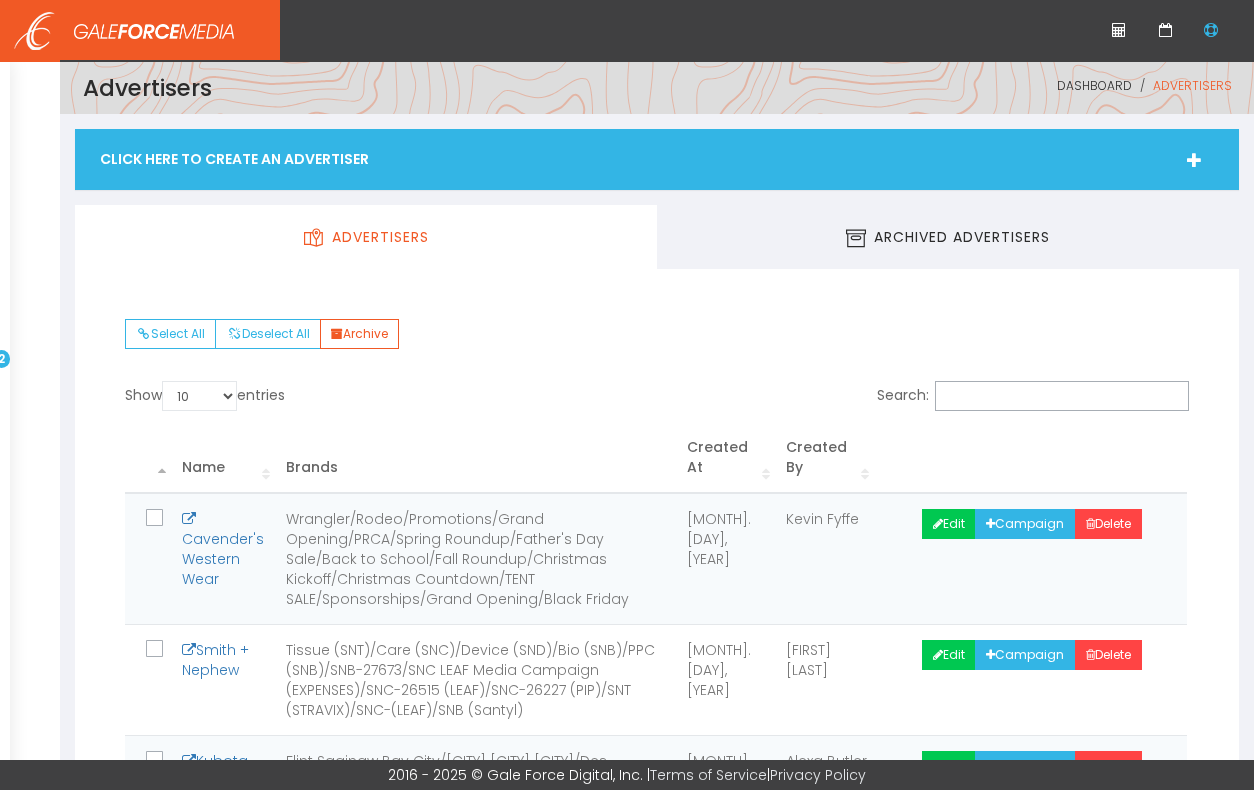 click at bounding box center [627, 395] 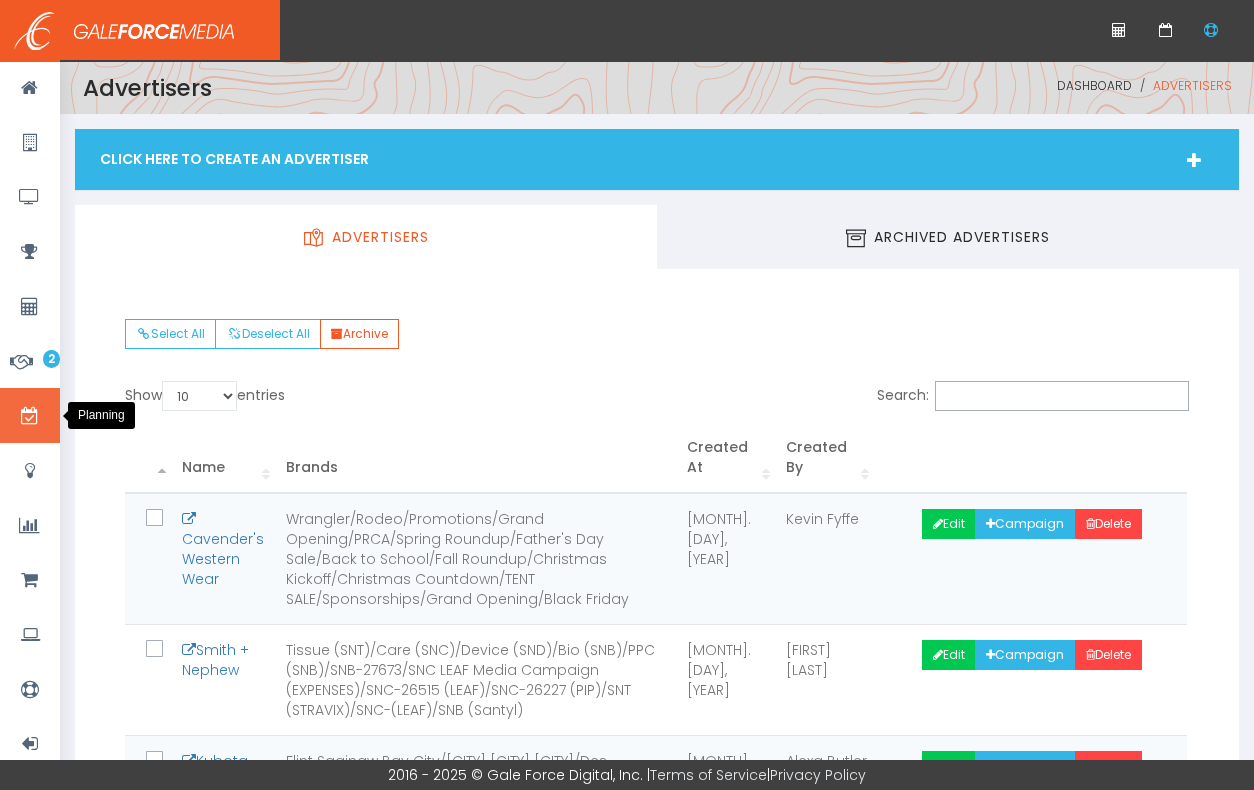 click at bounding box center (30, 415) 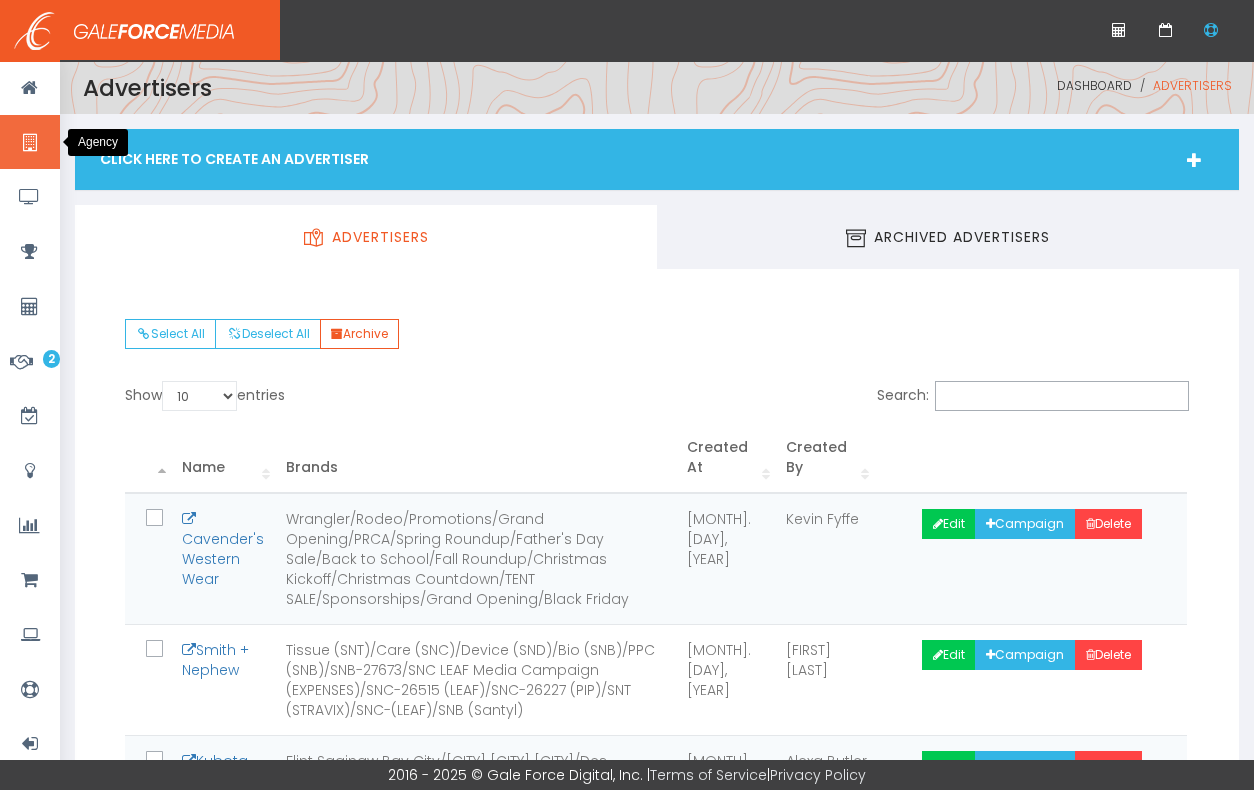 click at bounding box center (30, 142) 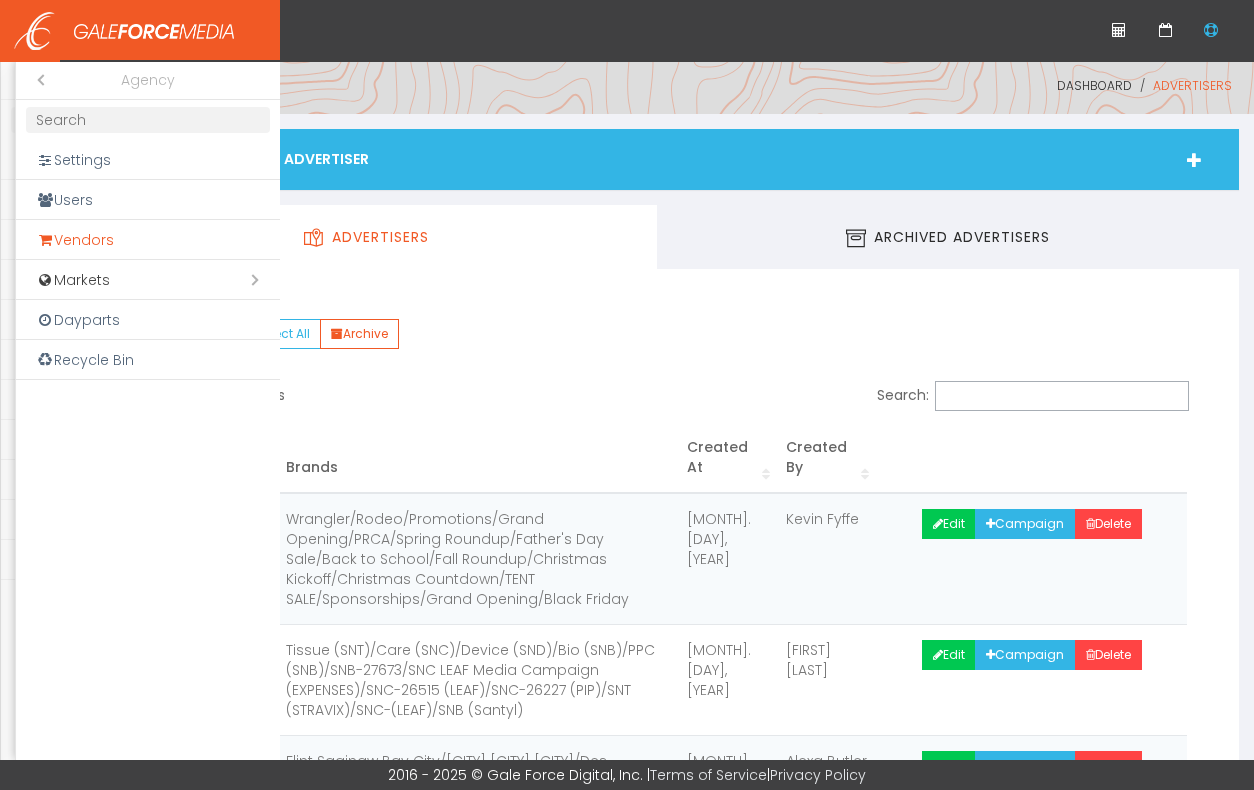 click on "Vendors" at bounding box center [148, 240] 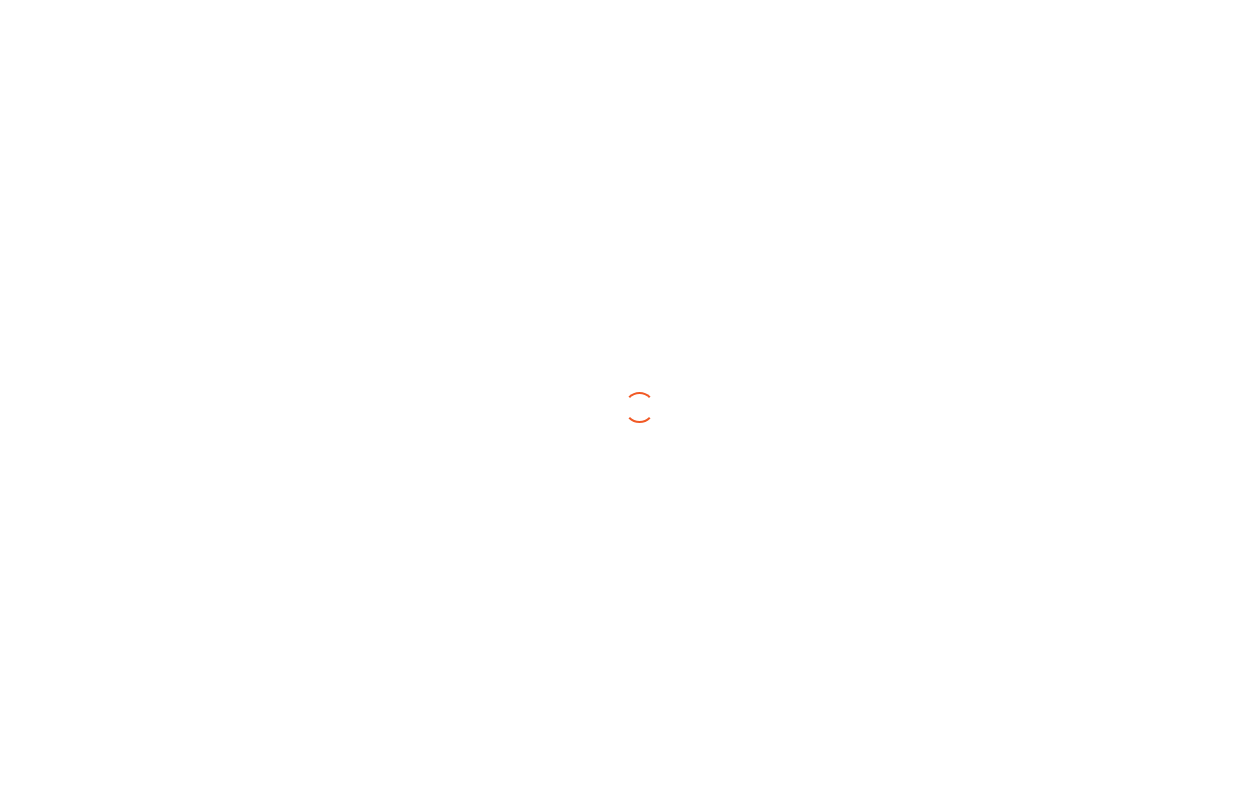scroll, scrollTop: 0, scrollLeft: 0, axis: both 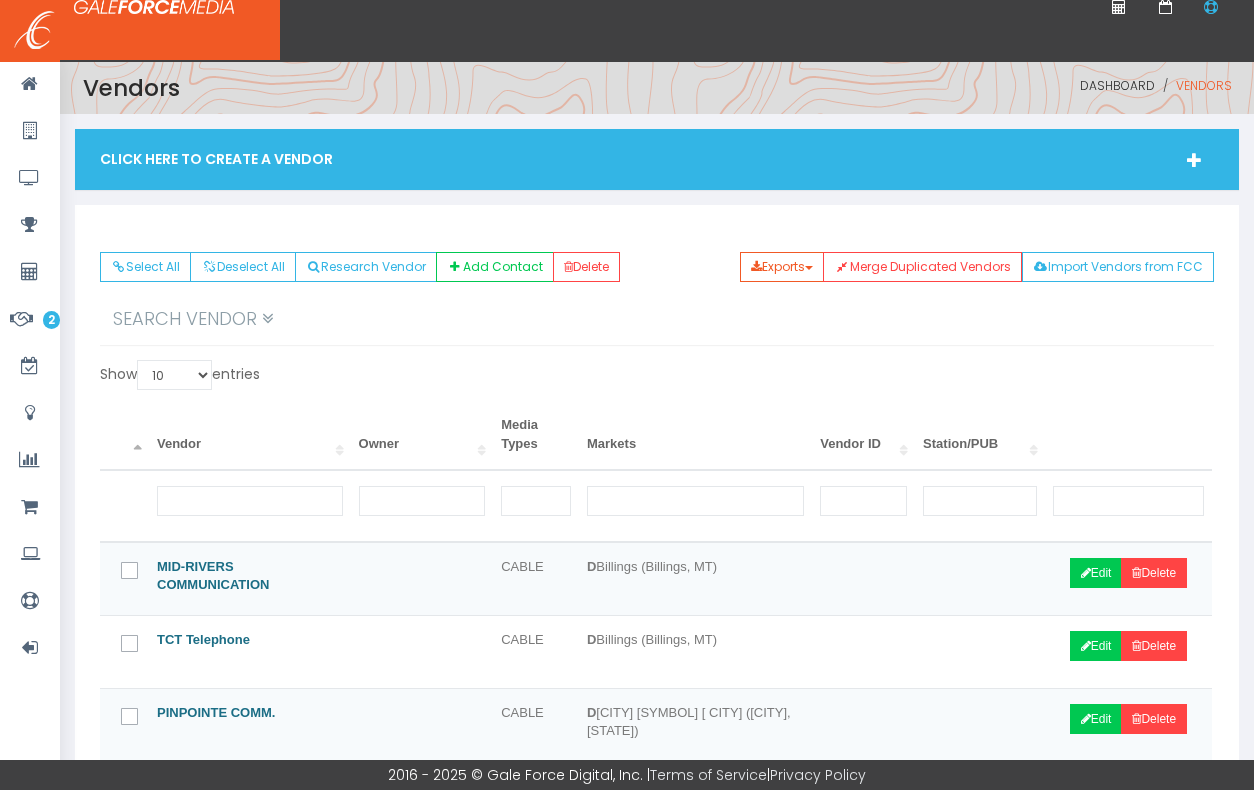 click on "MID-RIVERS COMMUNICATION" at bounding box center [250, 578] 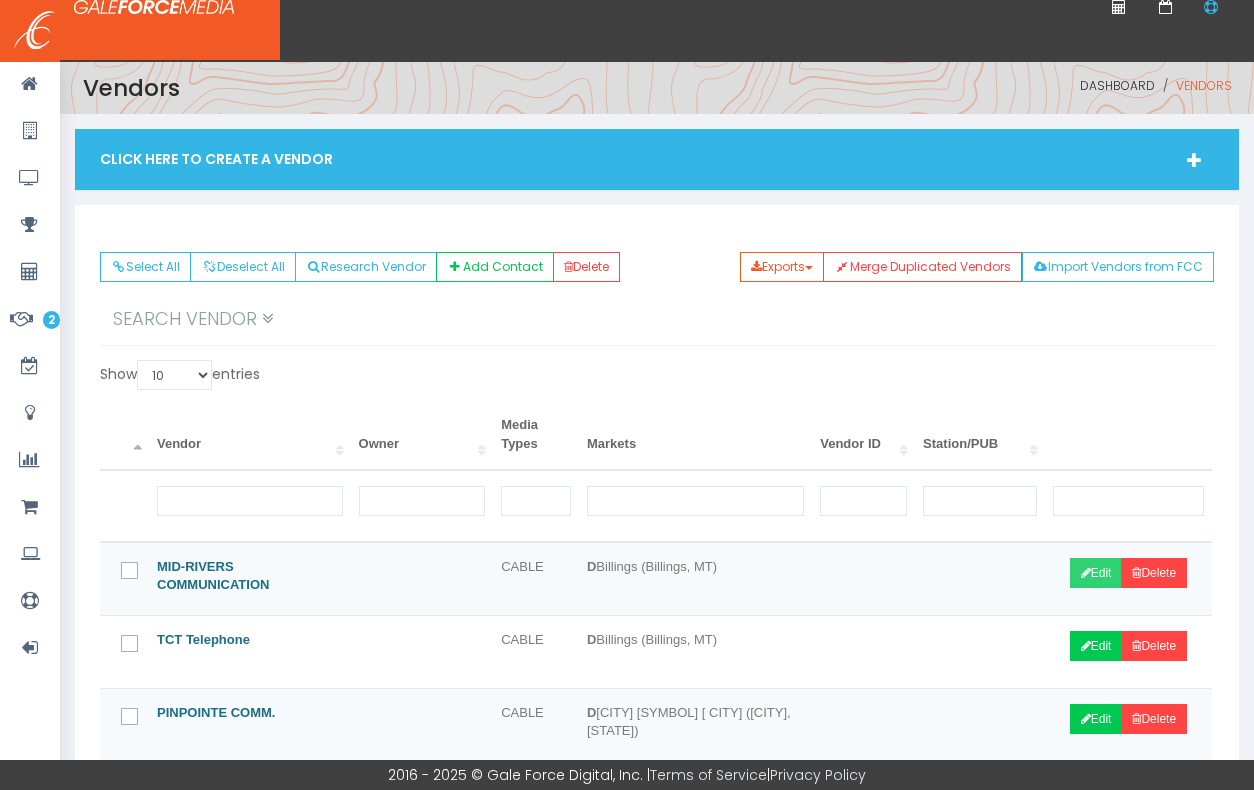 click on "Edit" at bounding box center [1096, 573] 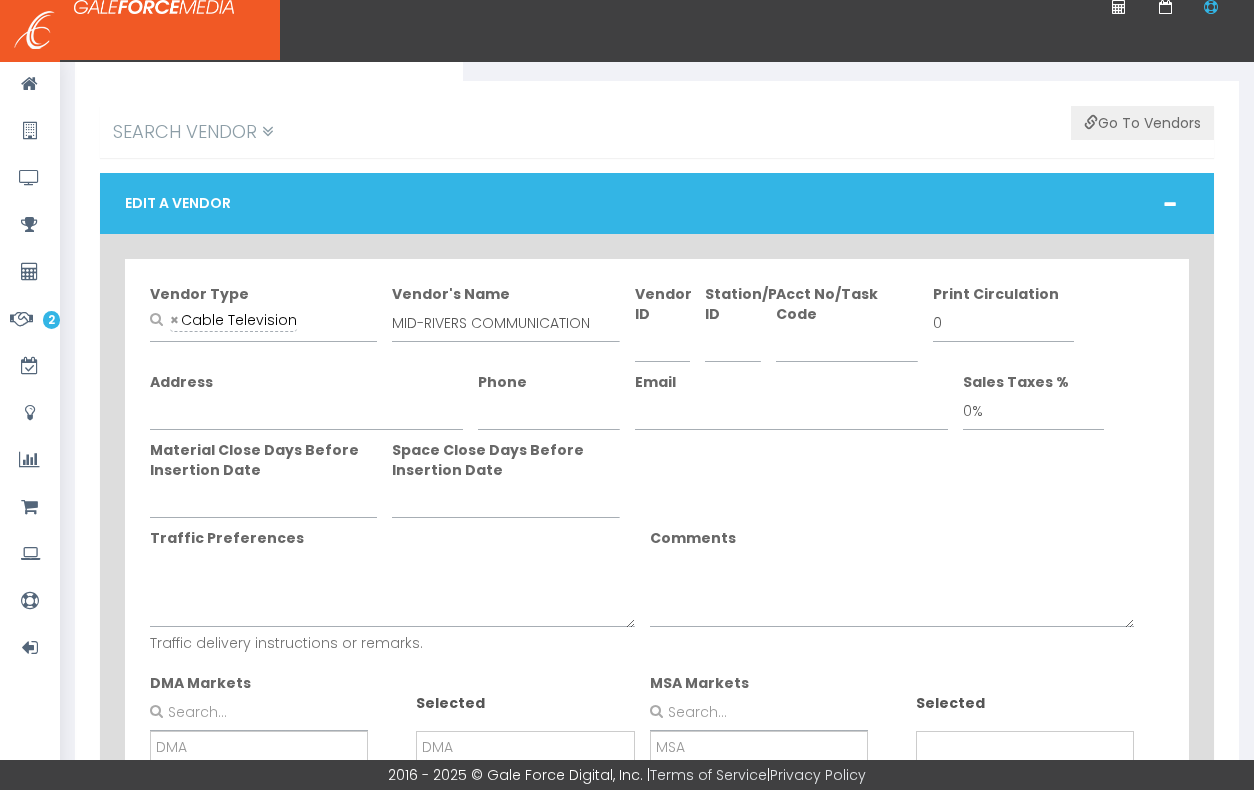 scroll, scrollTop: 46, scrollLeft: 0, axis: vertical 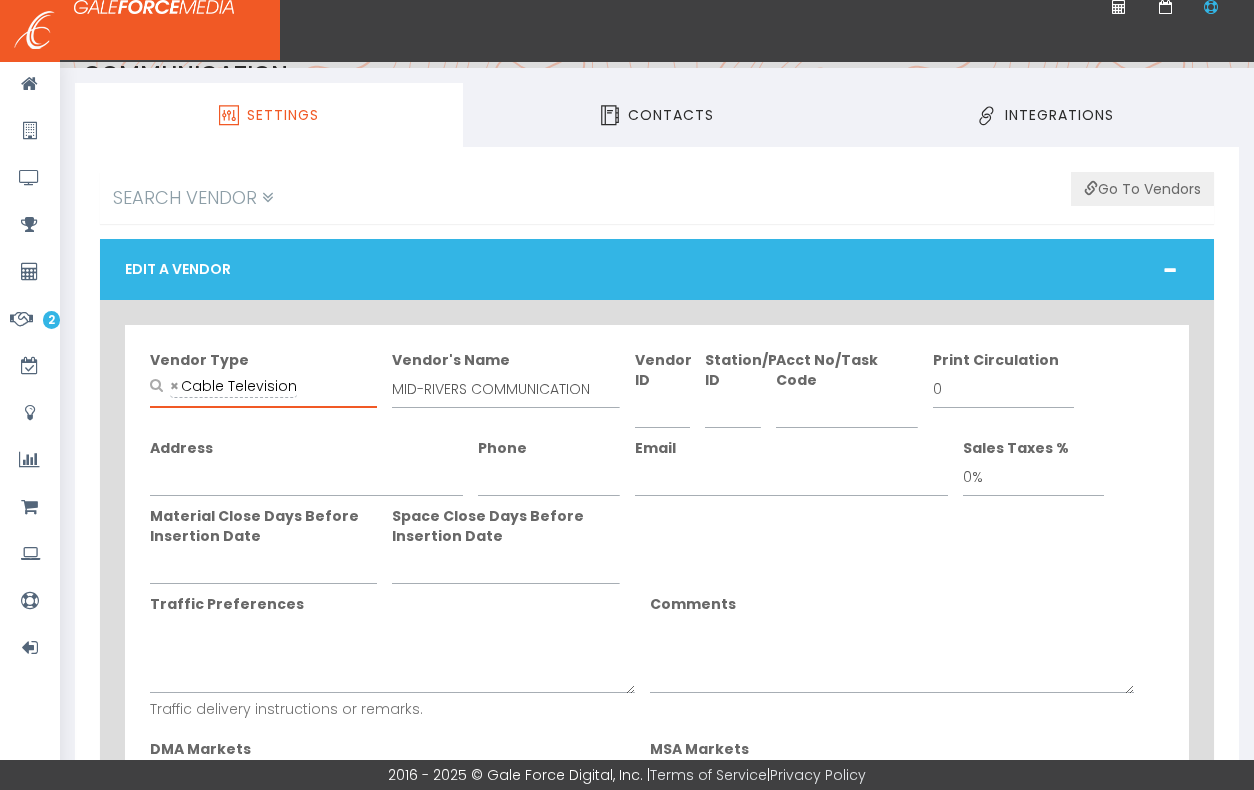 click on "×
Cable Television" at bounding box center [233, 386] 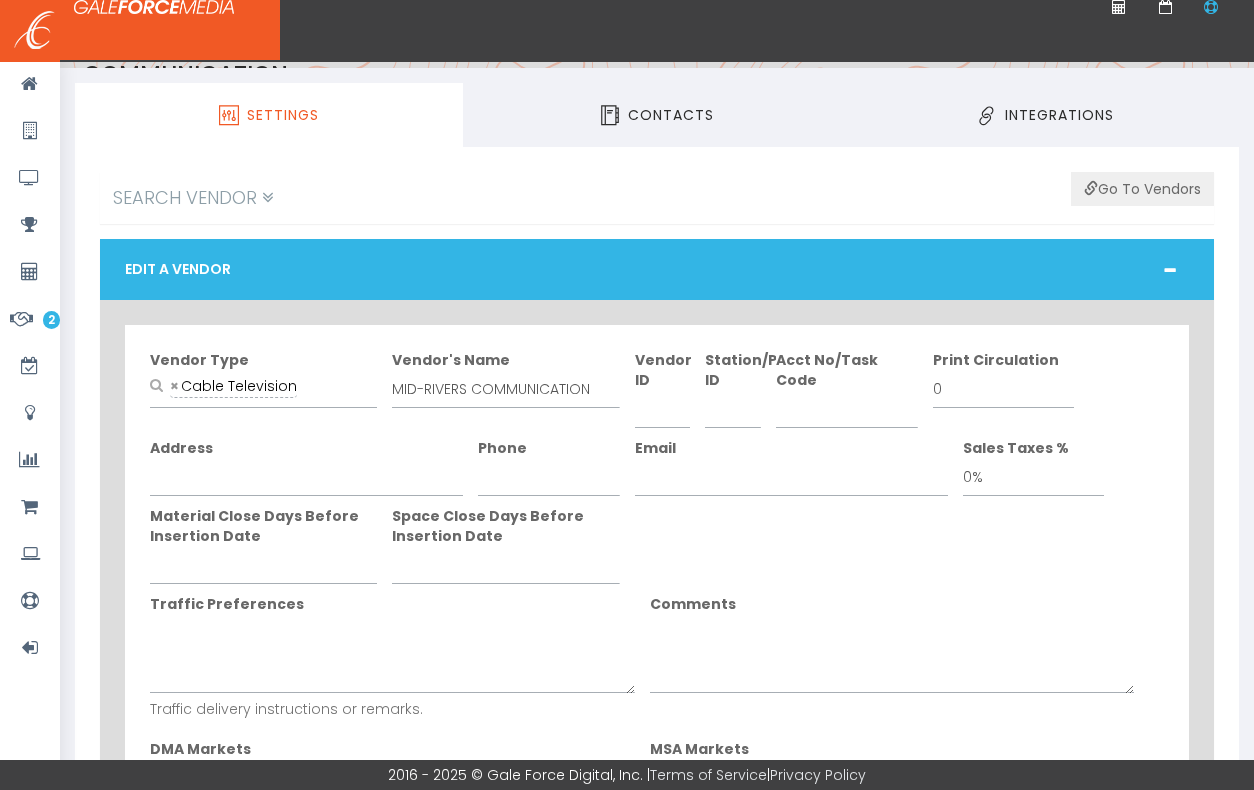 click on "Vendor Type
Broadcast Television
Cable Television
Radio
Digital
Out of Home
Mail
Print
Other
OTT
Podcast
×" at bounding box center [657, 925] 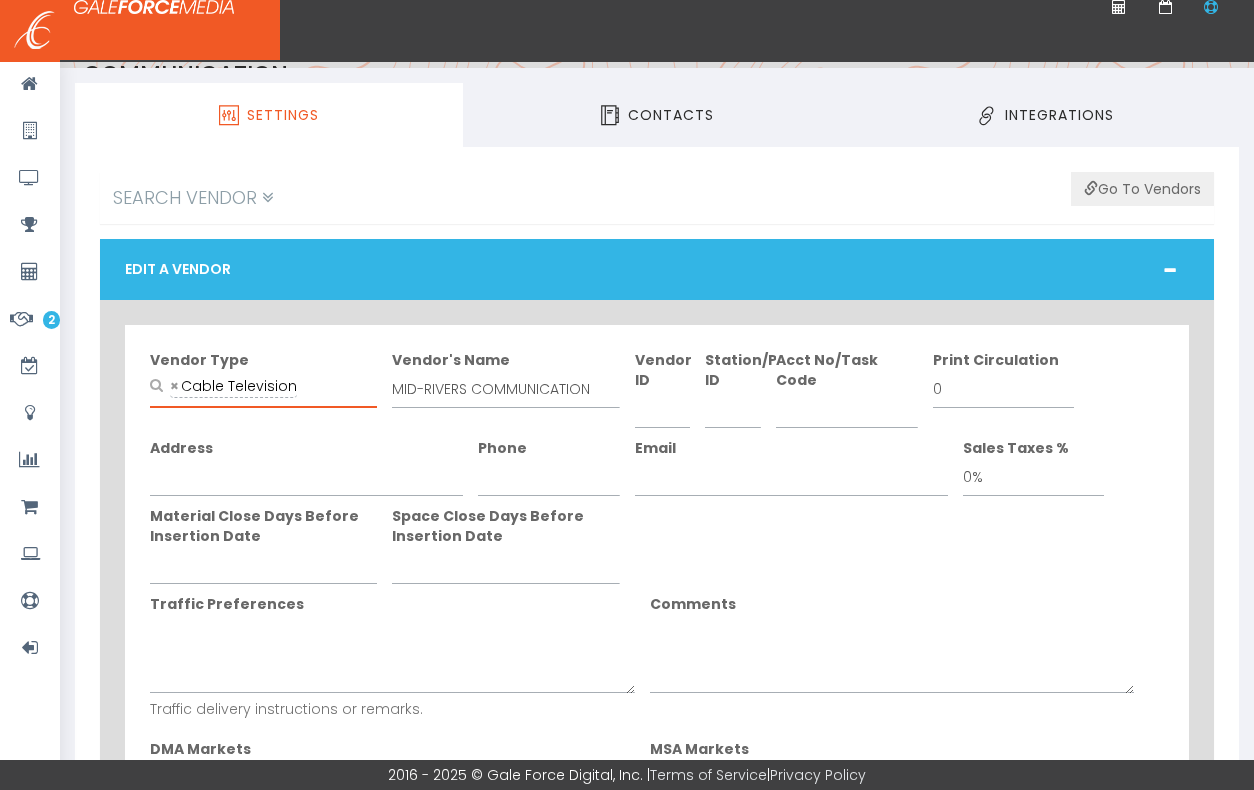 click on "×
Cable Television" at bounding box center [233, 386] 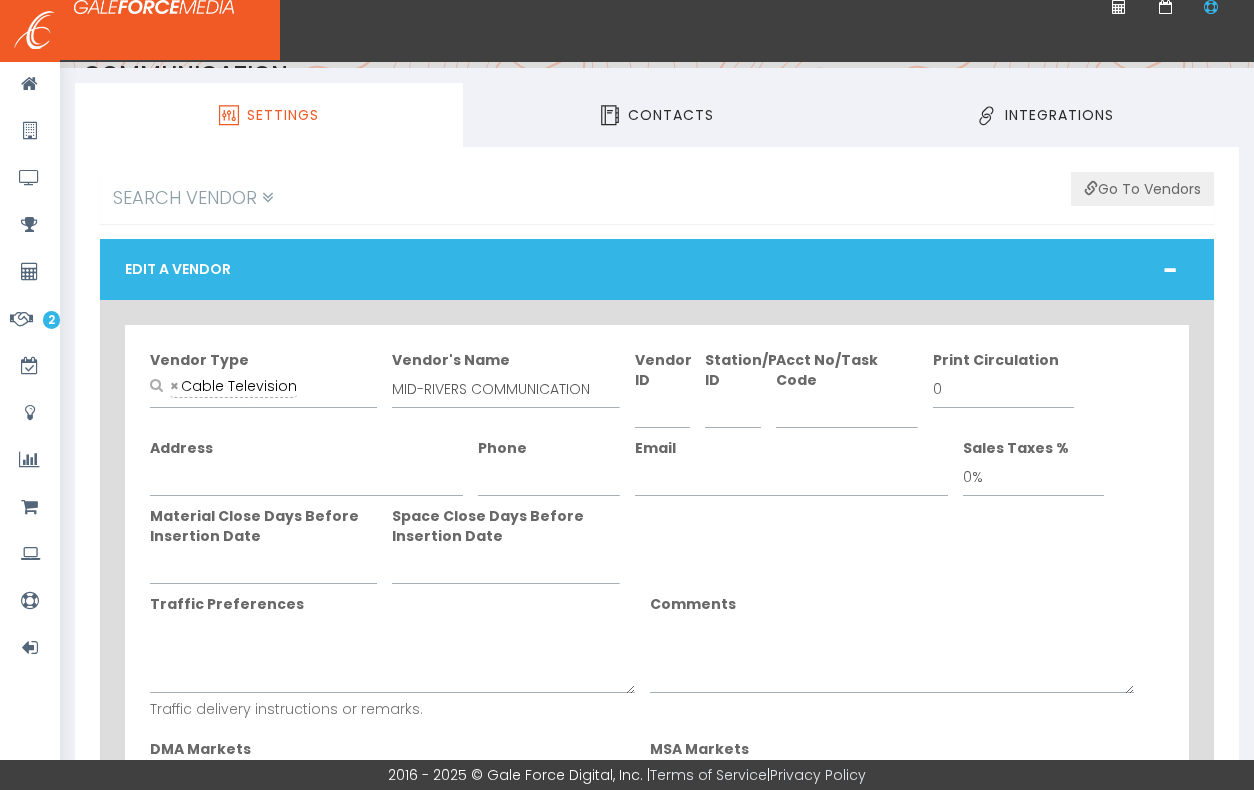 click on "Material Close Days Before Insertion Date
Space Close Days Before Insertion Date" at bounding box center [657, 550] 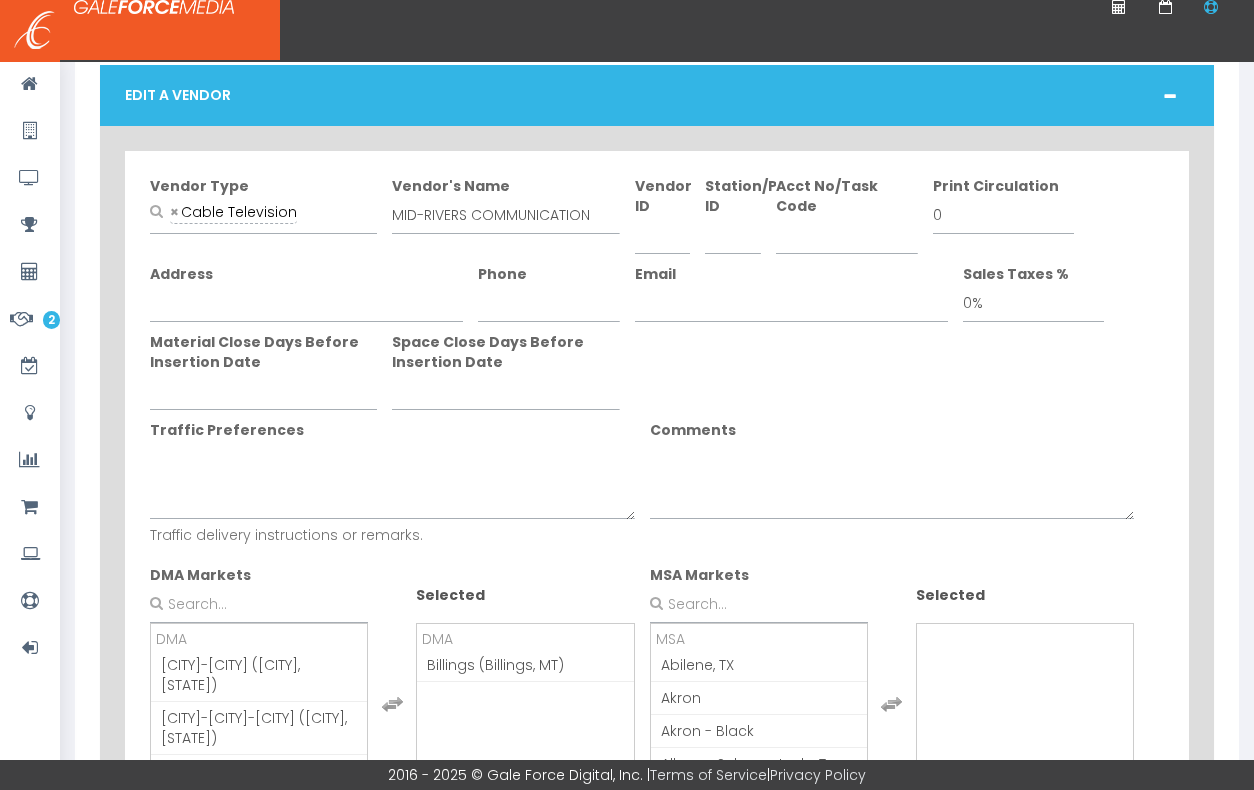 scroll, scrollTop: 0, scrollLeft: 0, axis: both 